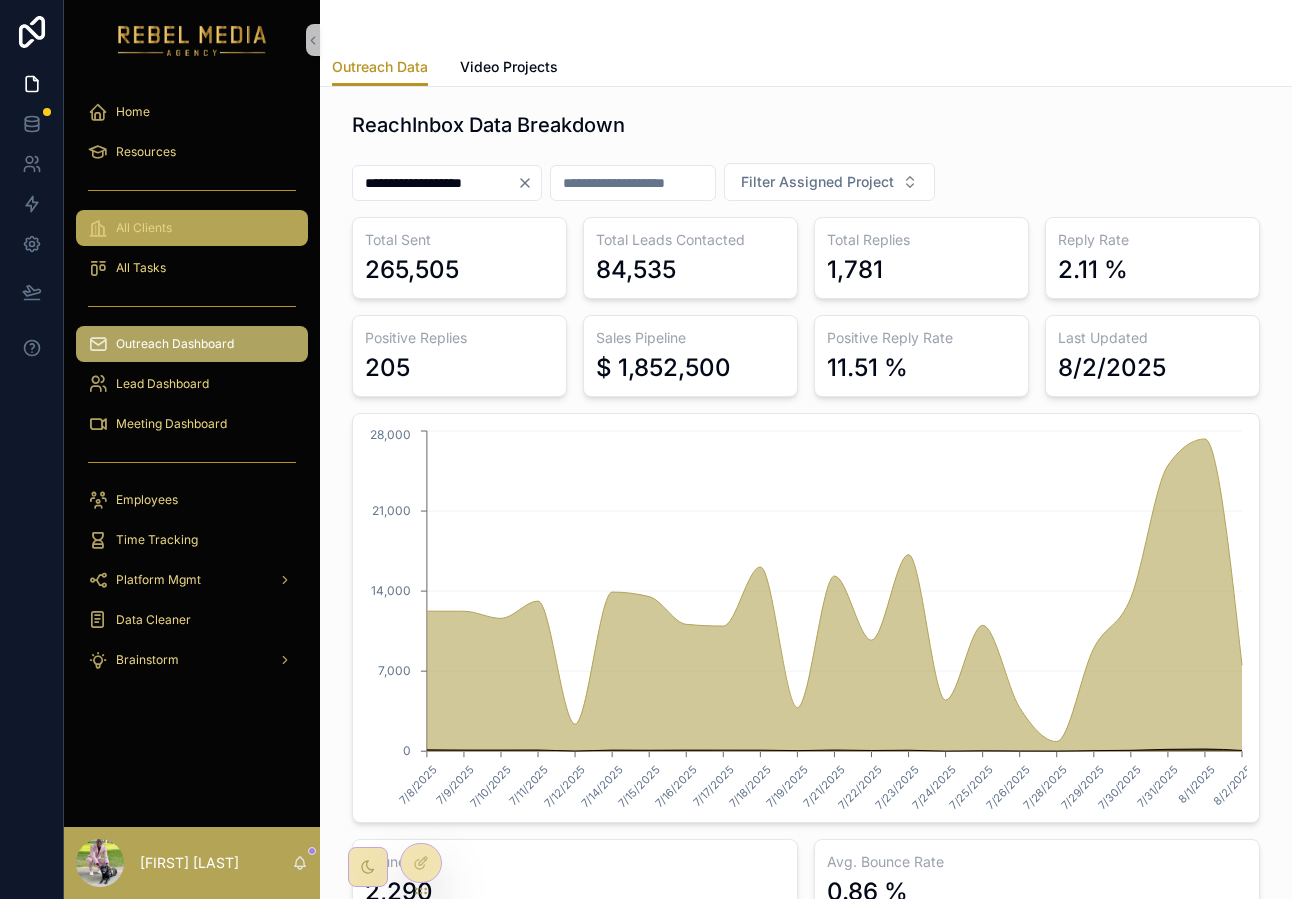 scroll, scrollTop: 0, scrollLeft: 0, axis: both 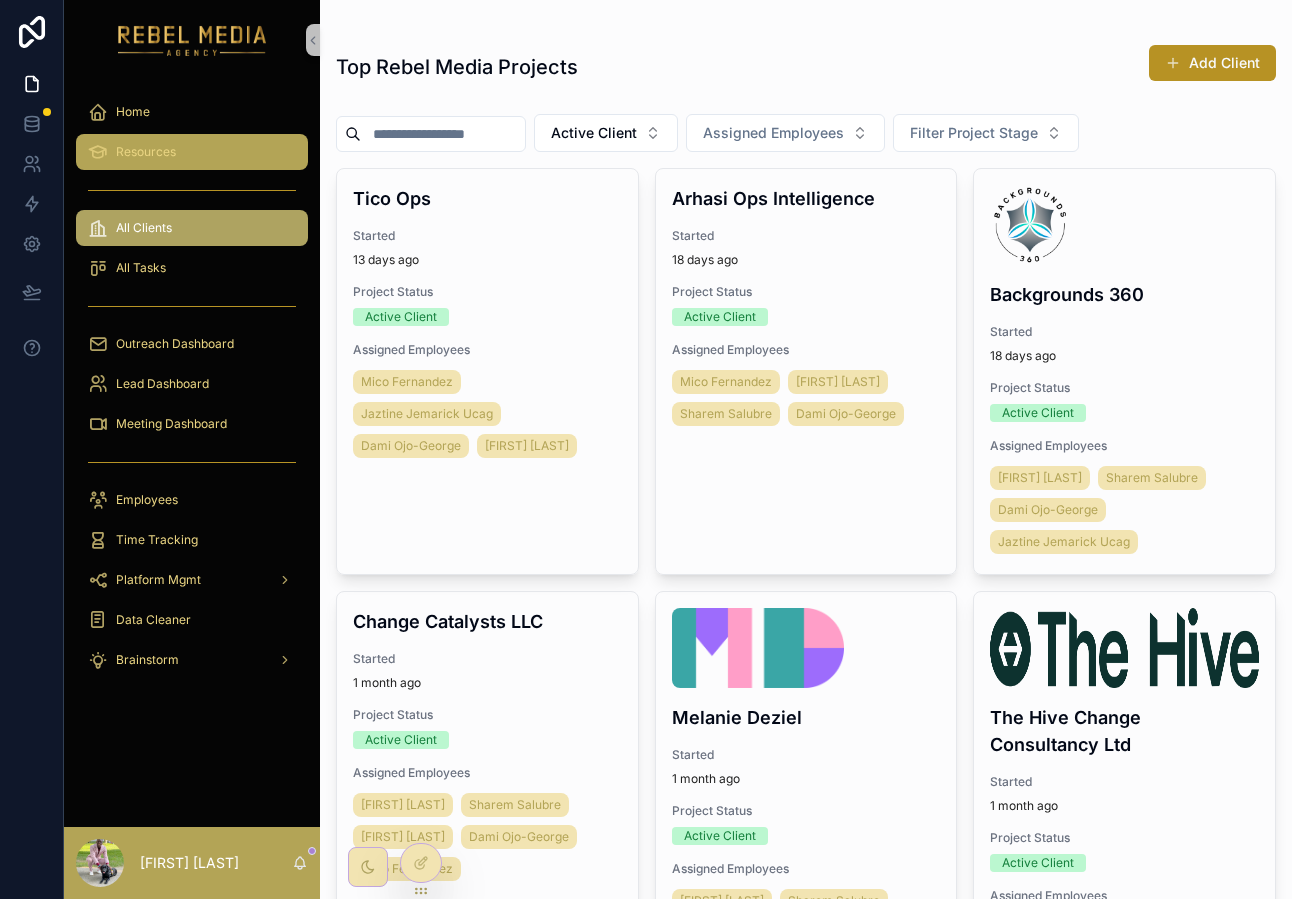 click on "Resources" at bounding box center (146, 152) 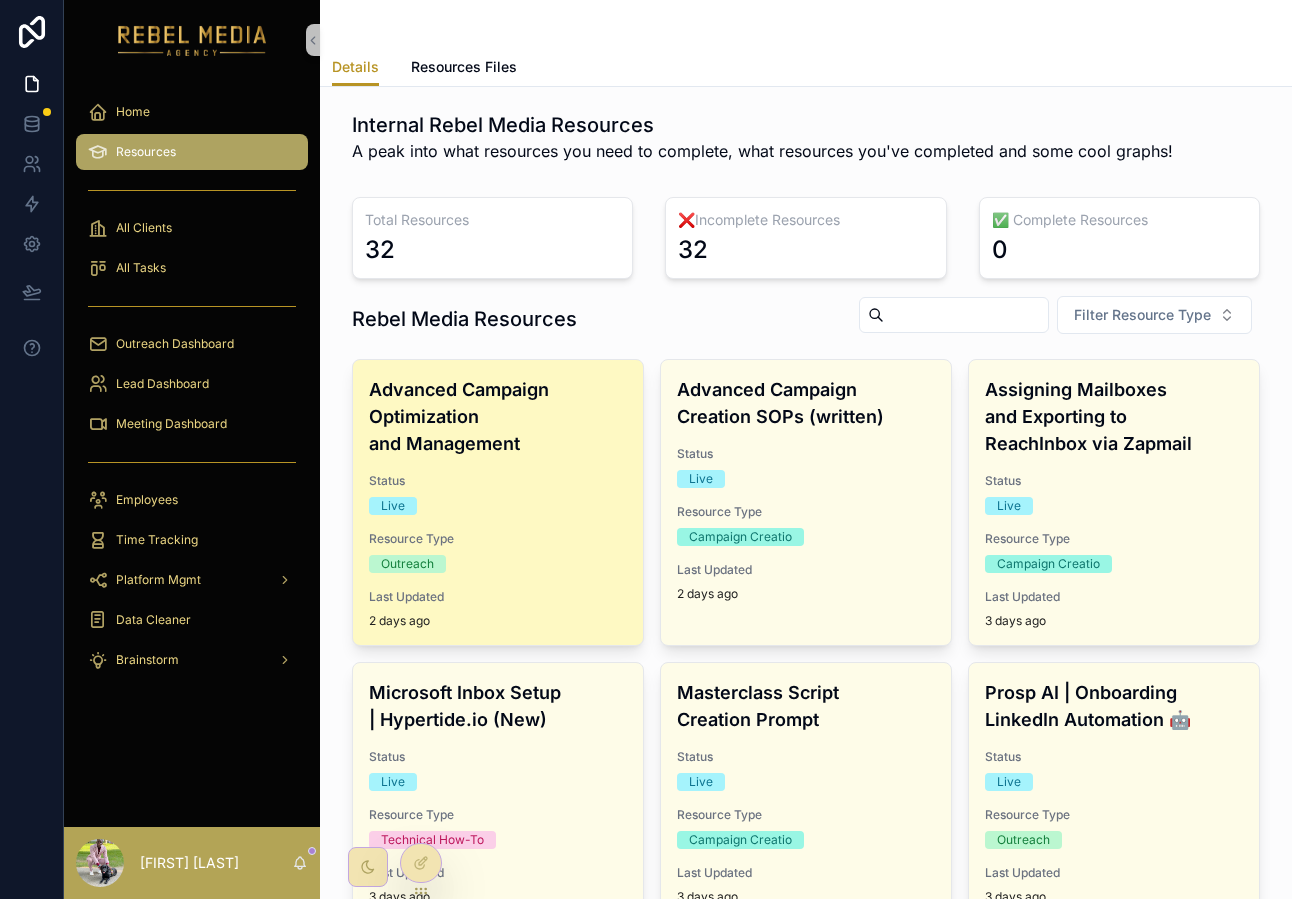 click on "Advanced Campaign Optimization and Management" at bounding box center (498, 416) 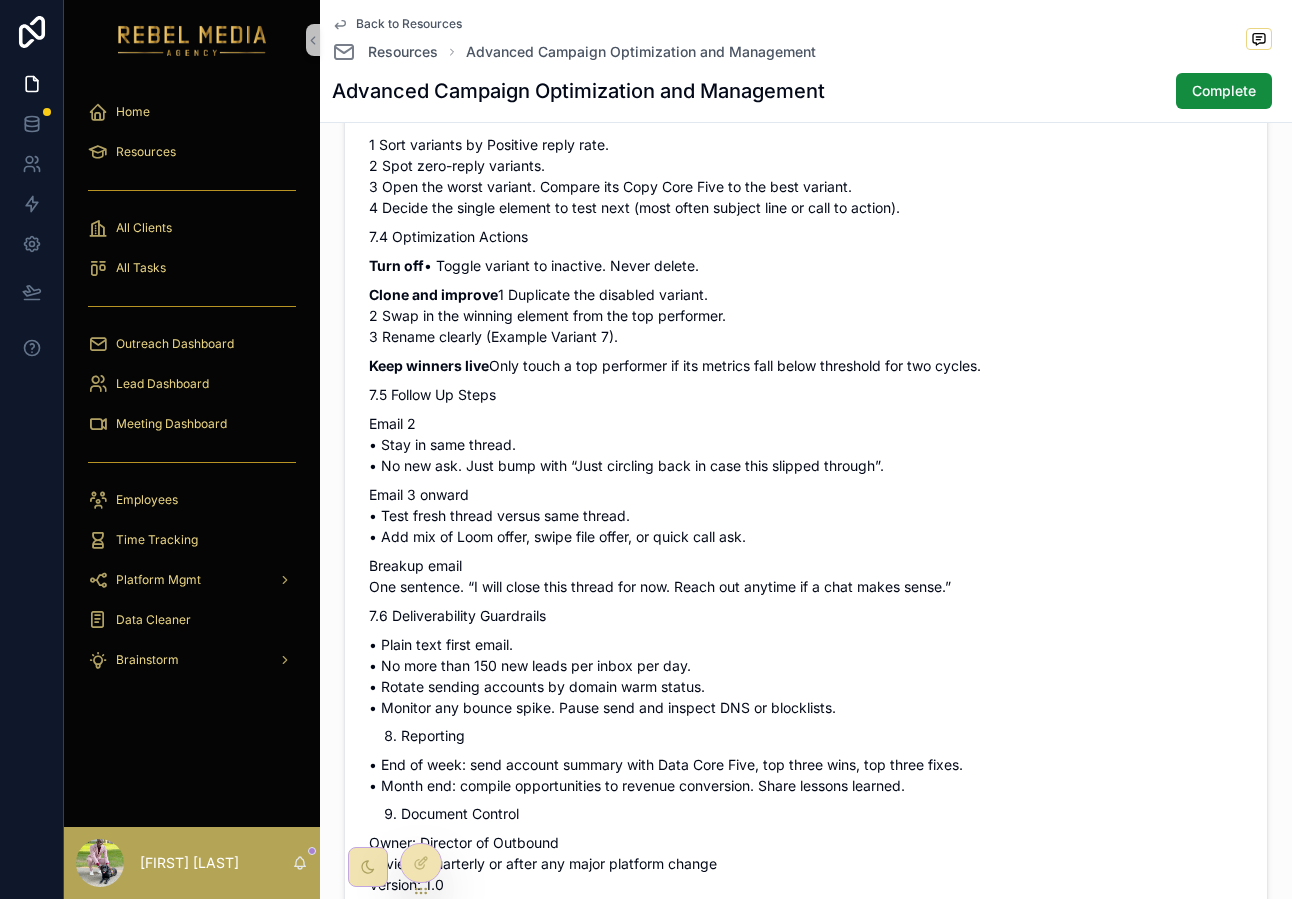 scroll, scrollTop: 2256, scrollLeft: 0, axis: vertical 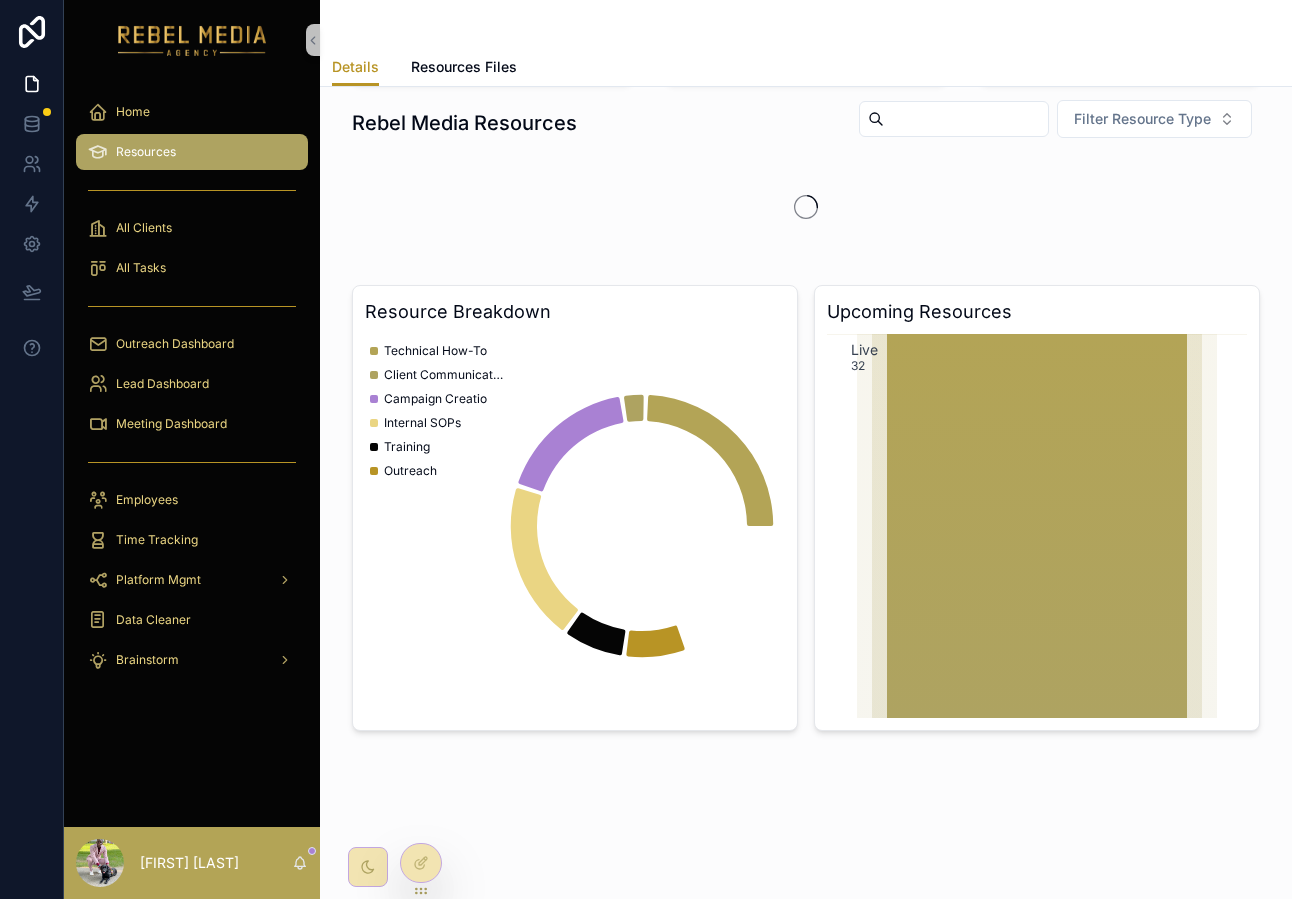 click on "Resources" at bounding box center (146, 152) 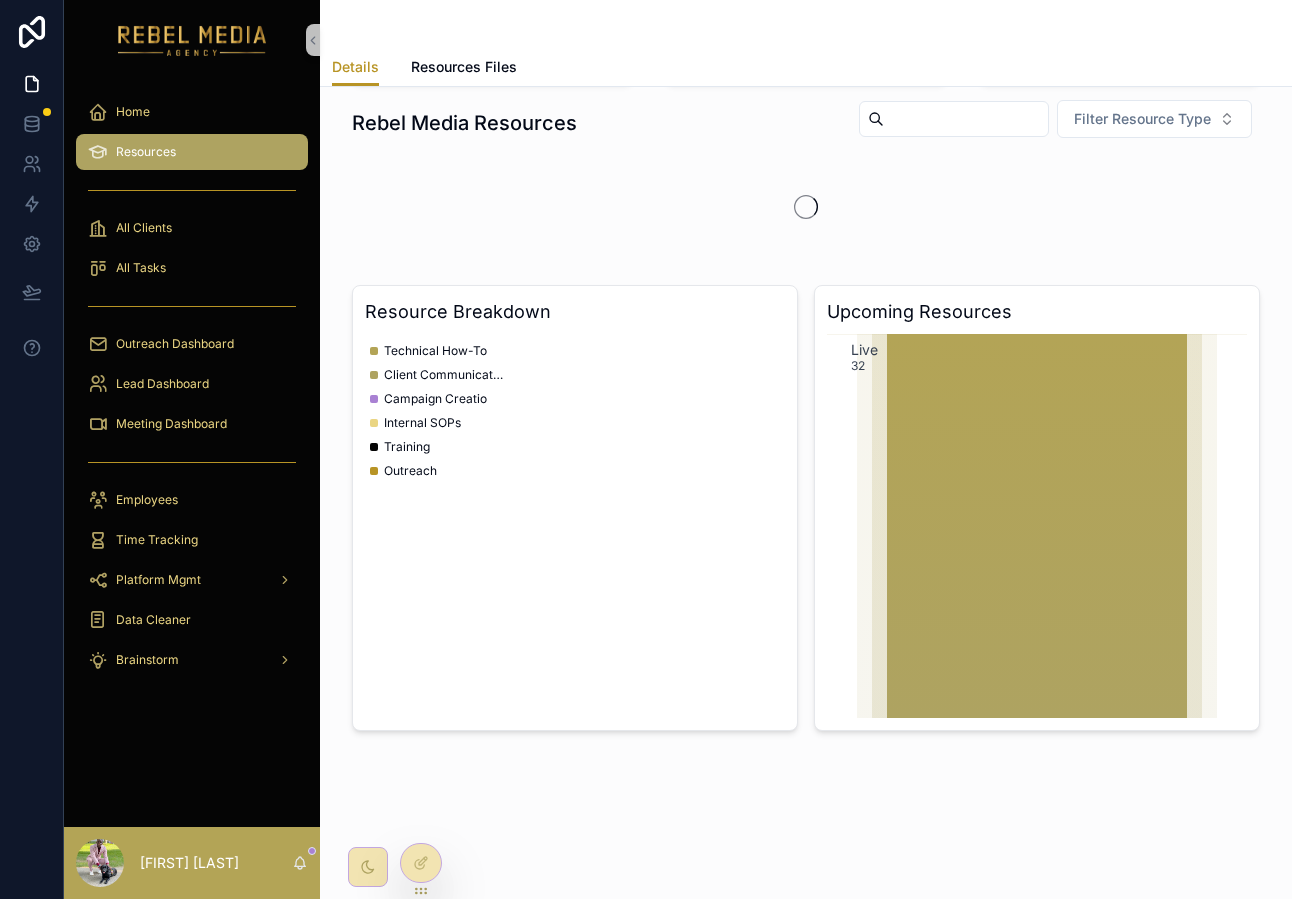 scroll, scrollTop: 0, scrollLeft: 0, axis: both 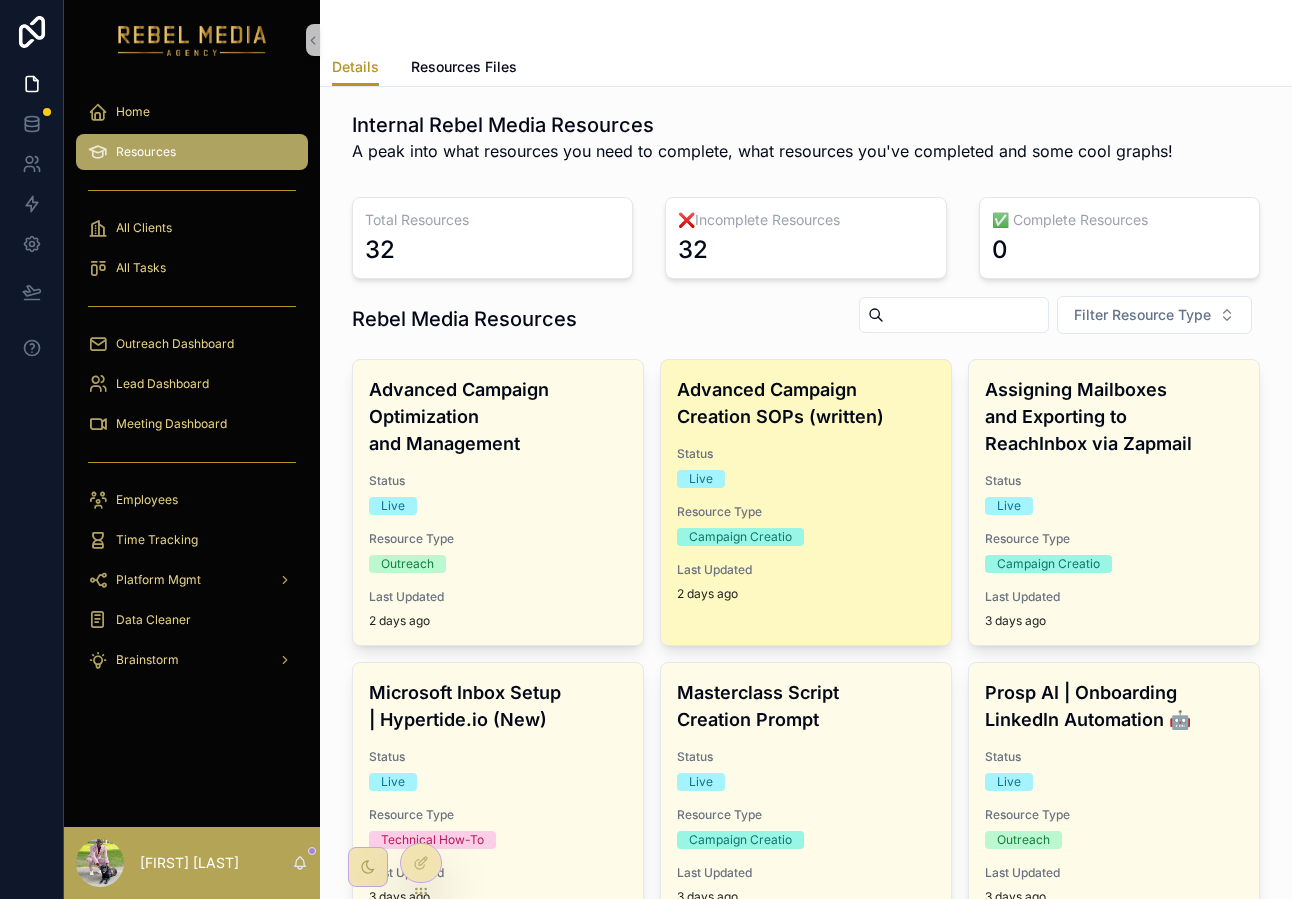 click on "Advanced Campaign Creation SOPs (written) Status Live Resource Type Campaign Creatio Last Updated 2 days ago" at bounding box center (806, 489) 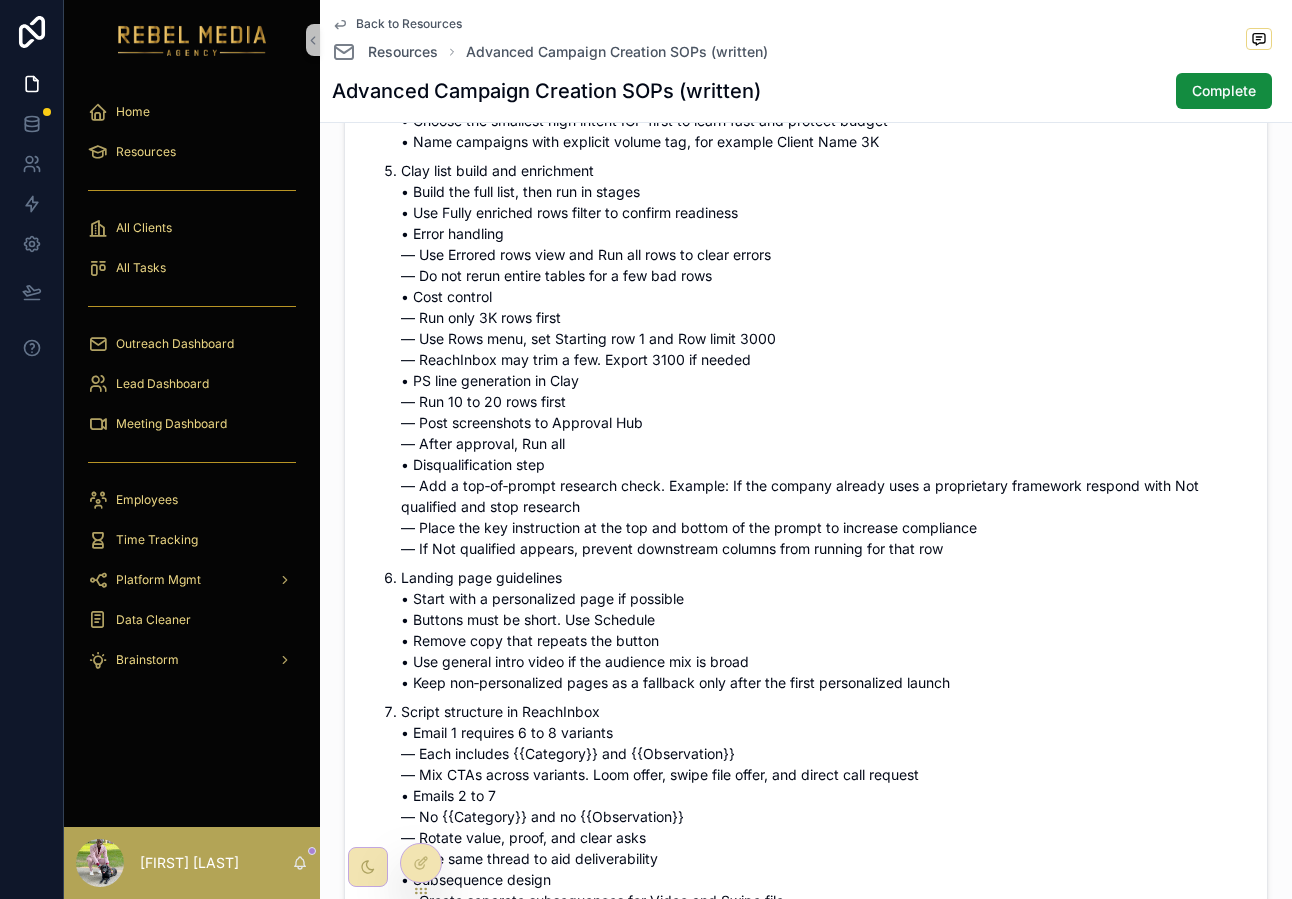 scroll, scrollTop: 933, scrollLeft: 0, axis: vertical 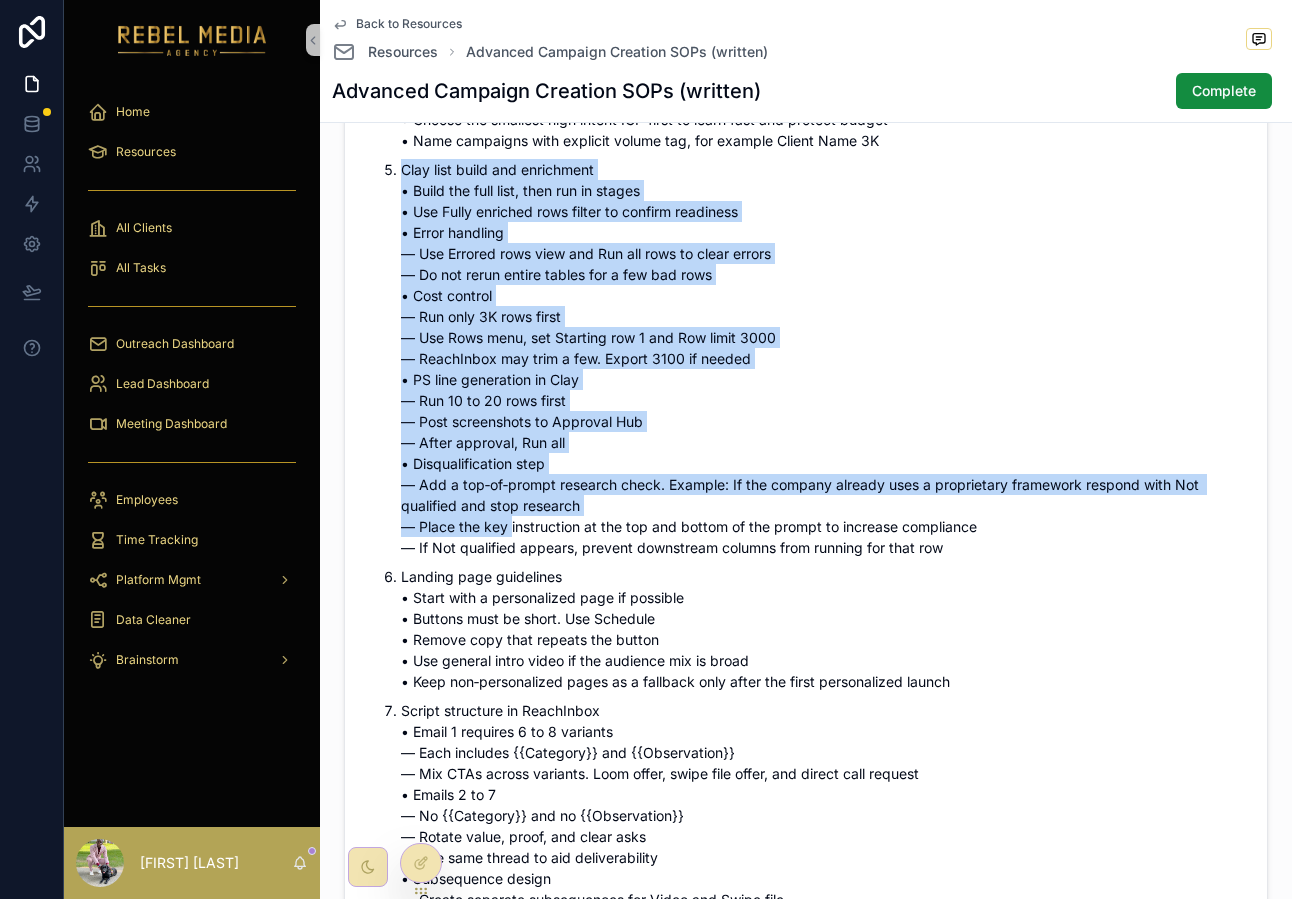 drag, startPoint x: 386, startPoint y: 162, endPoint x: 510, endPoint y: 521, distance: 379.8118 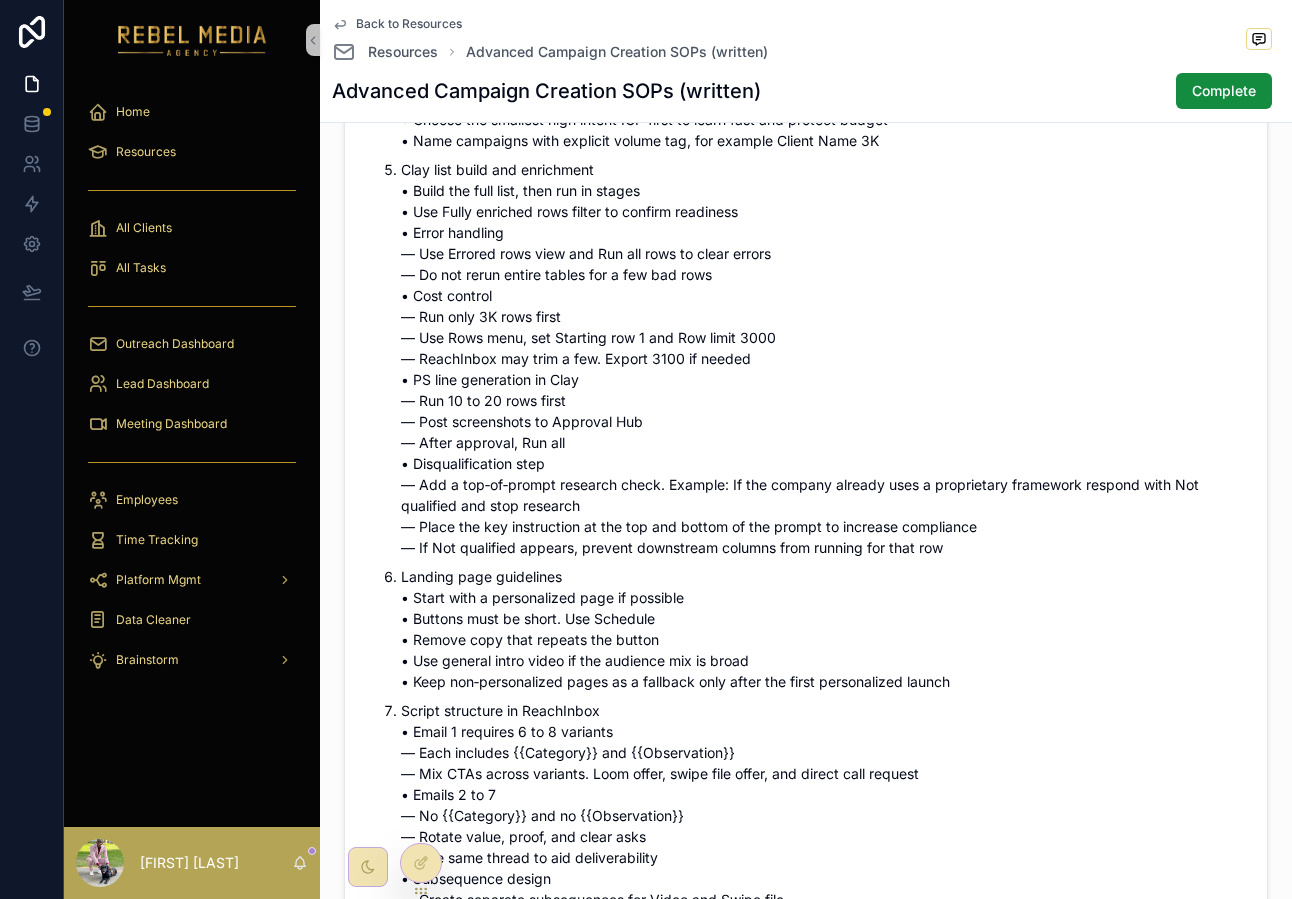 click on "Landing page guidelines
• Start with a personalized page if possible
• Buttons must be short. Use Schedule
• Remove copy that repeats the button
• Use general intro video if the audience mix is broad
• Keep non‑personalized pages as a fallback only after the first personalized launch" at bounding box center (822, 629) 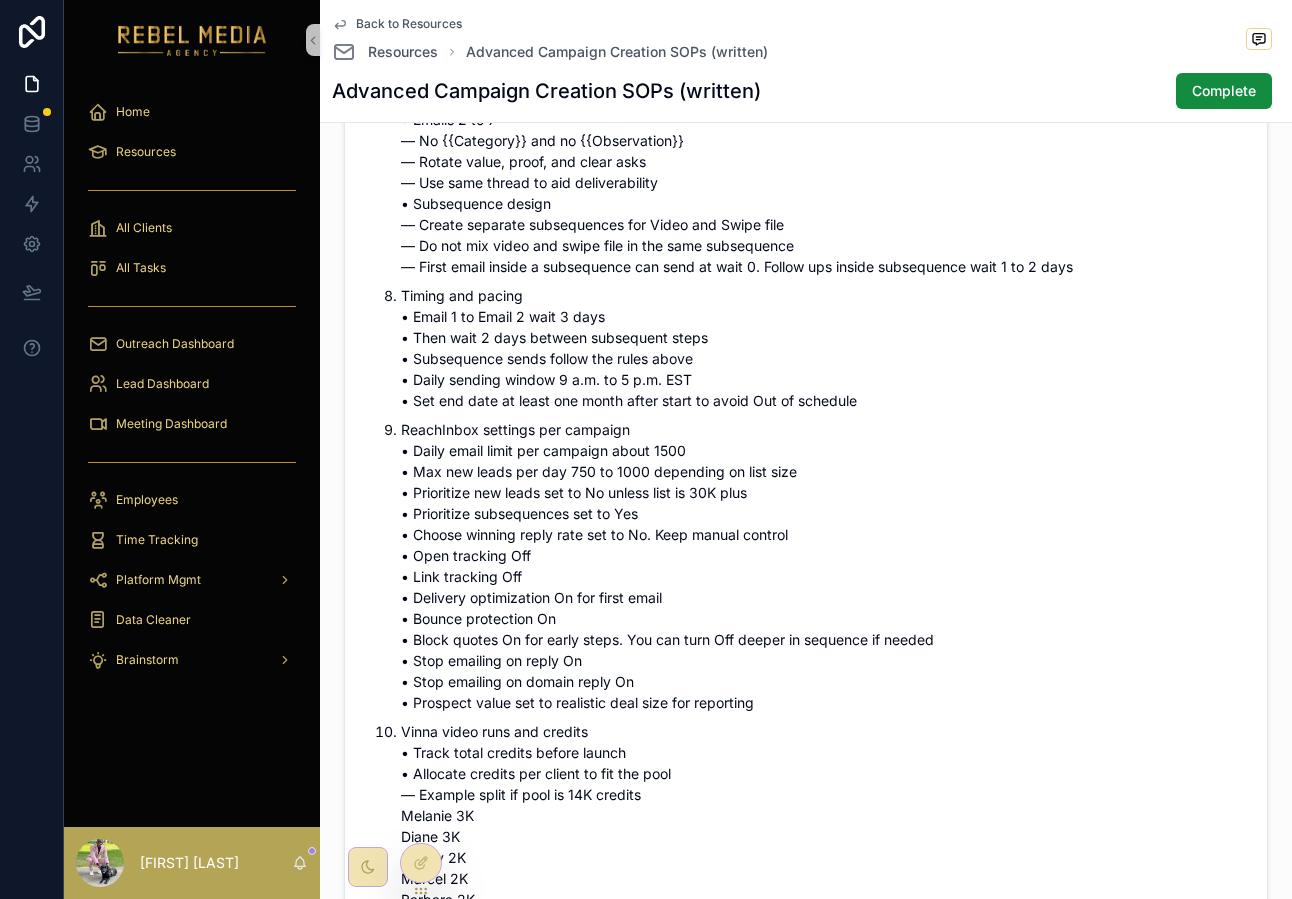 scroll, scrollTop: 1610, scrollLeft: 0, axis: vertical 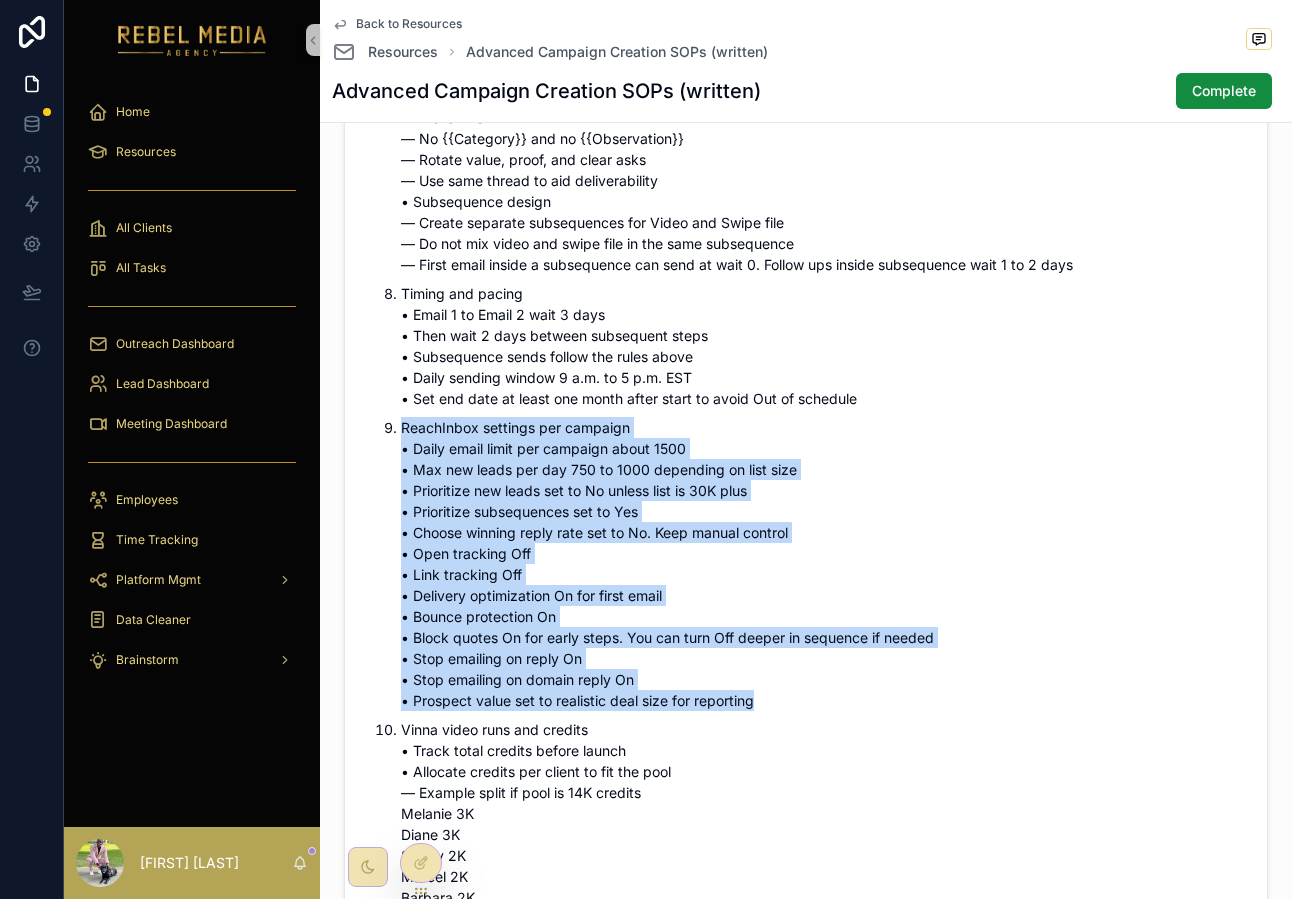 drag, startPoint x: 399, startPoint y: 421, endPoint x: 786, endPoint y: 699, distance: 476.5008 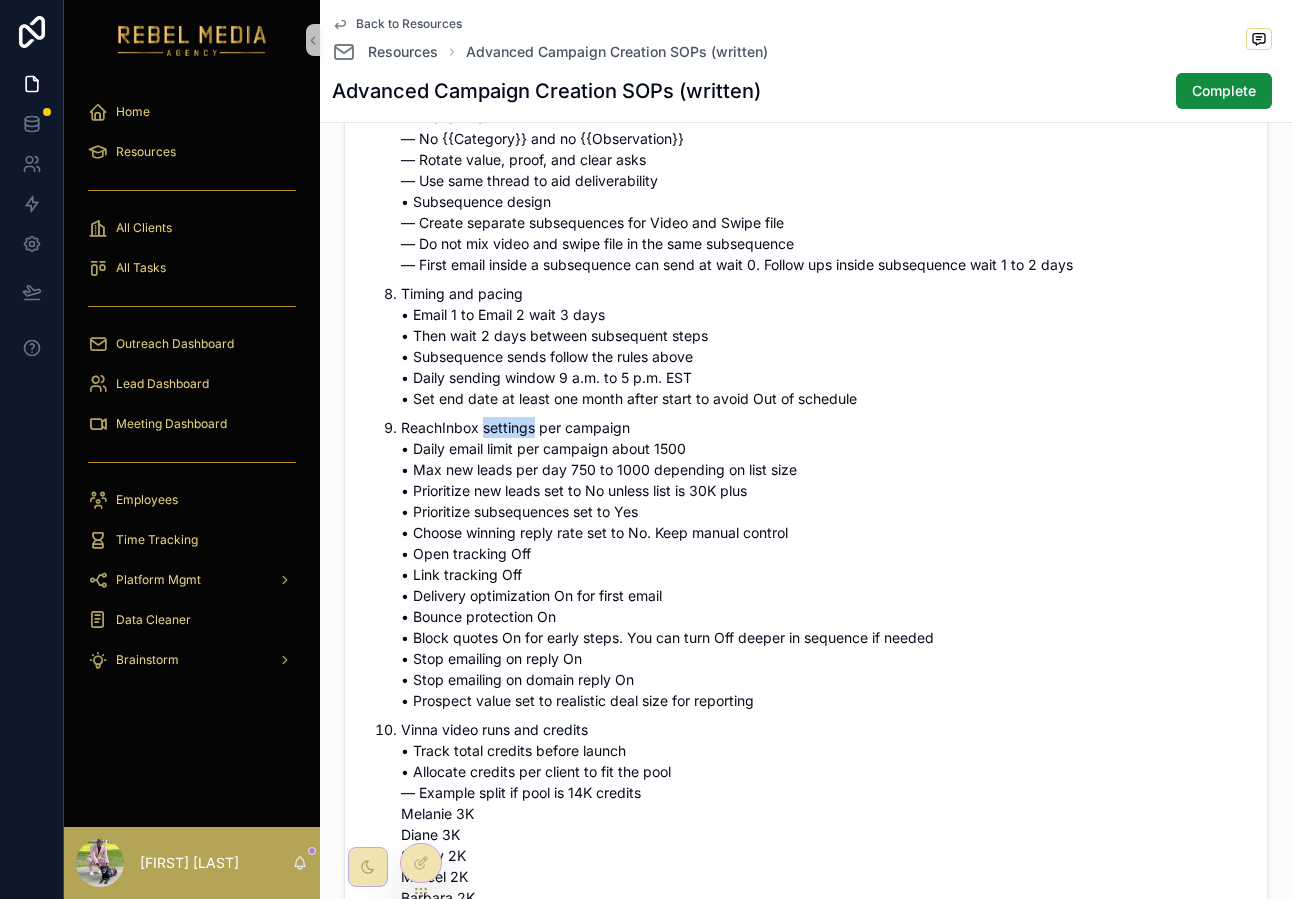 click on "ReachInbox settings per campaign
• Daily email limit per campaign about 1500
• Max new leads per day 750 to 1000 depending on list size
• Prioritize new leads set to No unless list is 30K plus
• Prioritize subsequences set to Yes
• Choose winning reply rate set to No. Keep manual control
• Open tracking Off
• Link tracking Off
• Delivery optimization On for first email
• Bounce protection On
• Block quotes On for early steps. You can turn Off deeper in sequence if needed
• Stop emailing on reply On
• Stop emailing on domain reply On
• Prospect value set to realistic deal size for reporting" at bounding box center [822, 564] 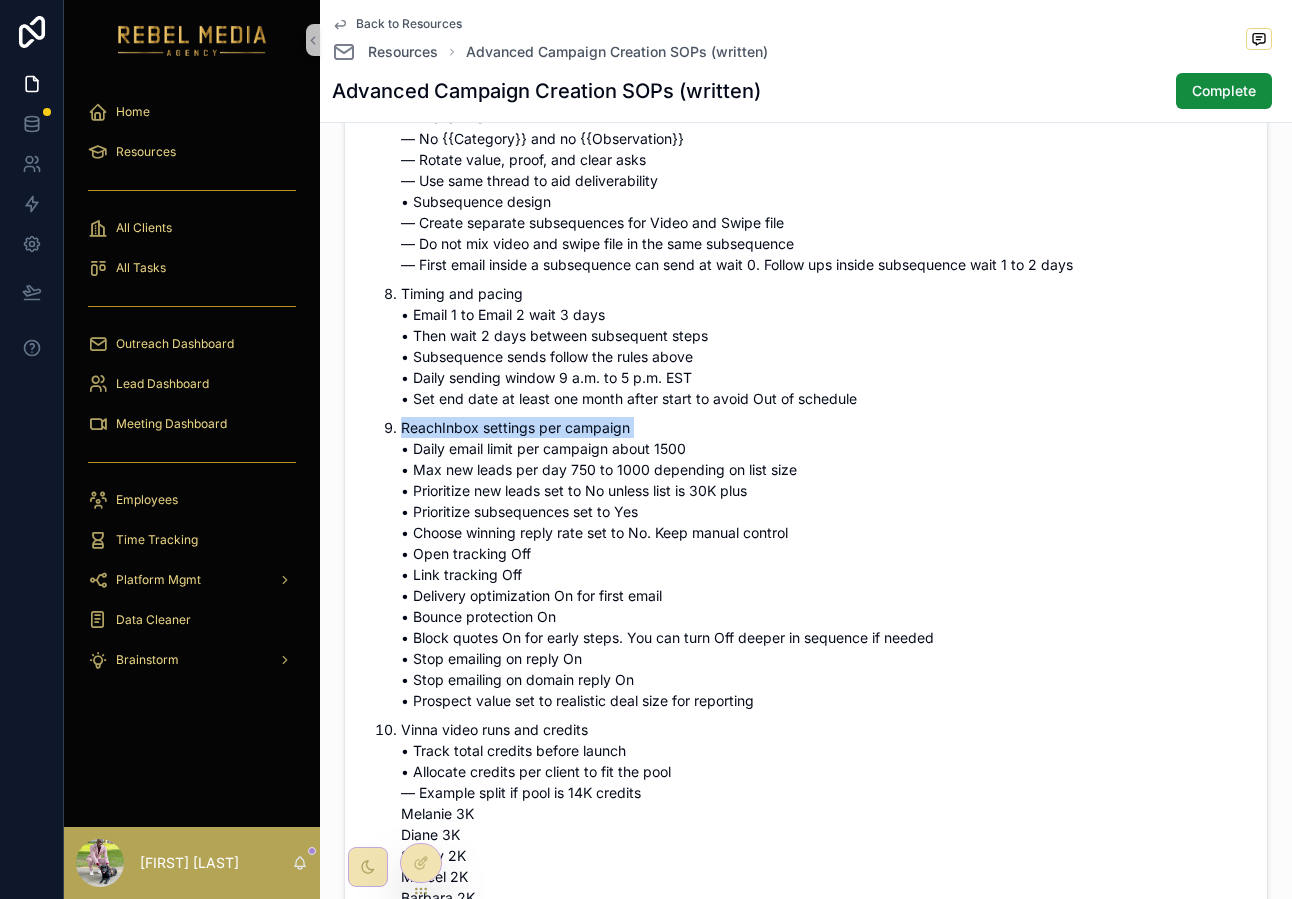 click on "ReachInbox settings per campaign
• Daily email limit per campaign about 1500
• Max new leads per day 750 to 1000 depending on list size
• Prioritize new leads set to No unless list is 30K plus
• Prioritize subsequences set to Yes
• Choose winning reply rate set to No. Keep manual control
• Open tracking Off
• Link tracking Off
• Delivery optimization On for first email
• Bounce protection On
• Block quotes On for early steps. You can turn Off deeper in sequence if needed
• Stop emailing on reply On
• Stop emailing on domain reply On
• Prospect value set to realistic deal size for reporting" at bounding box center [822, 564] 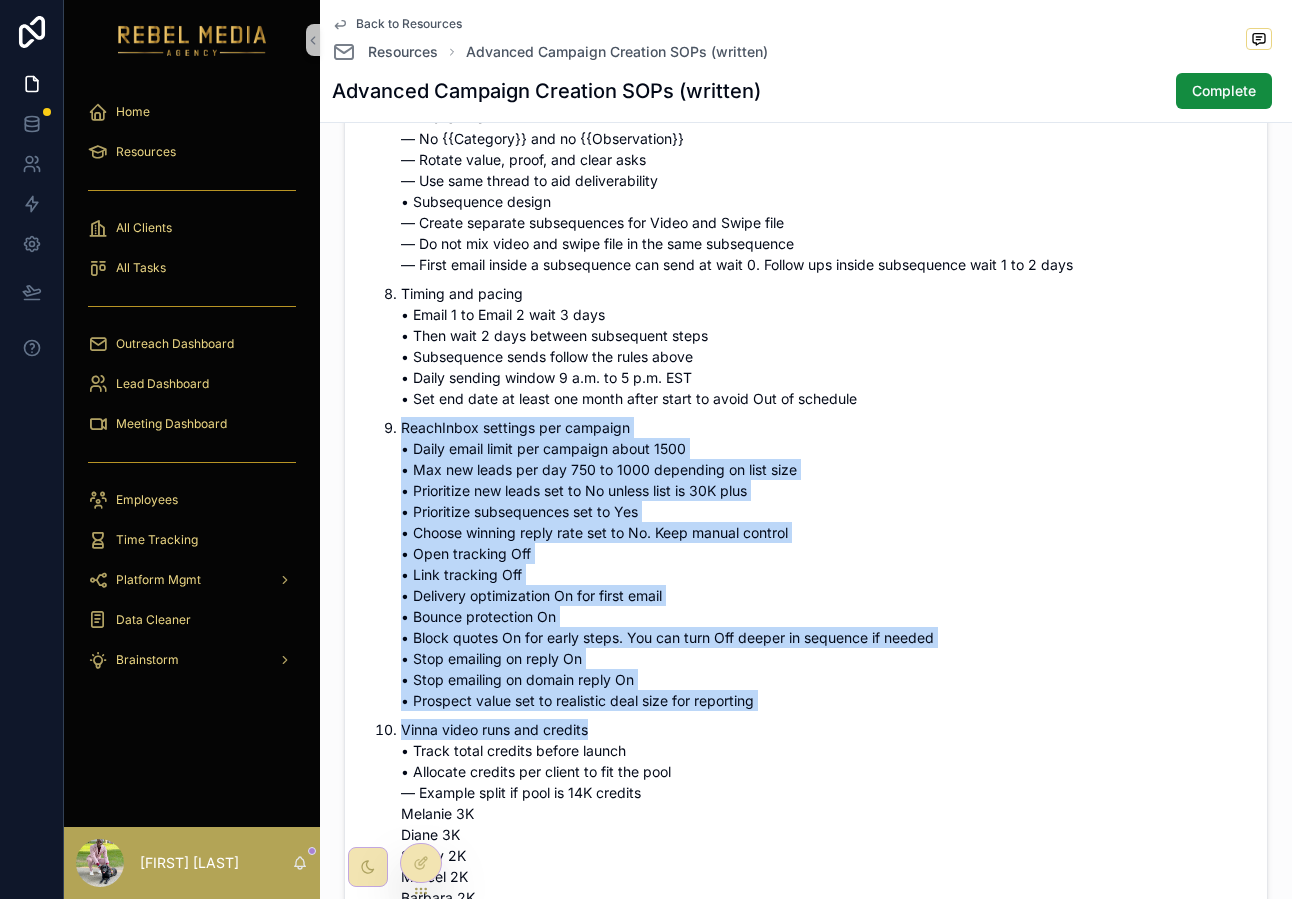 drag, startPoint x: 379, startPoint y: 426, endPoint x: 824, endPoint y: 724, distance: 535.5642 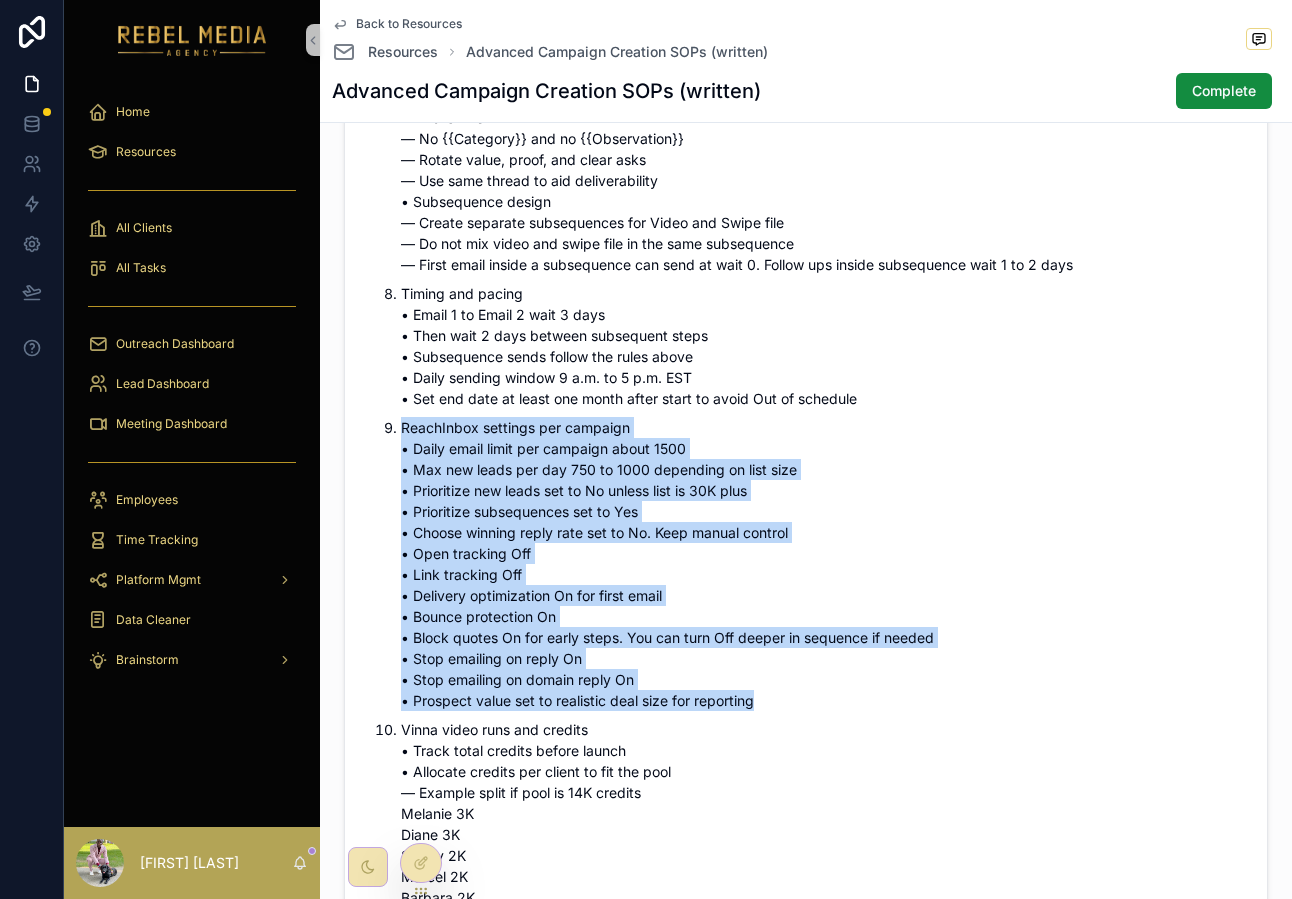 drag, startPoint x: 379, startPoint y: 418, endPoint x: 790, endPoint y: 695, distance: 495.63092 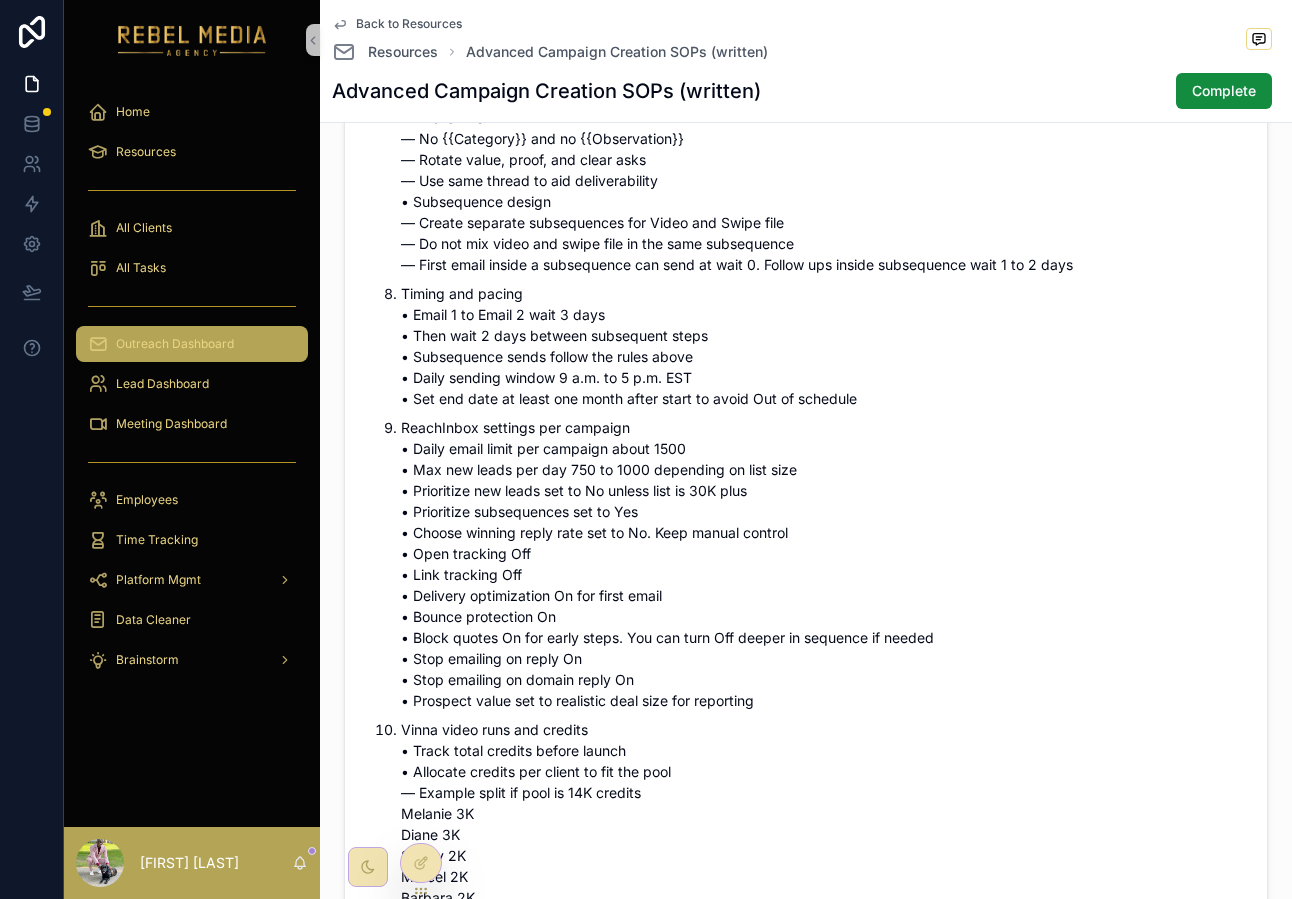 click on "Outreach Dashboard" at bounding box center (192, 344) 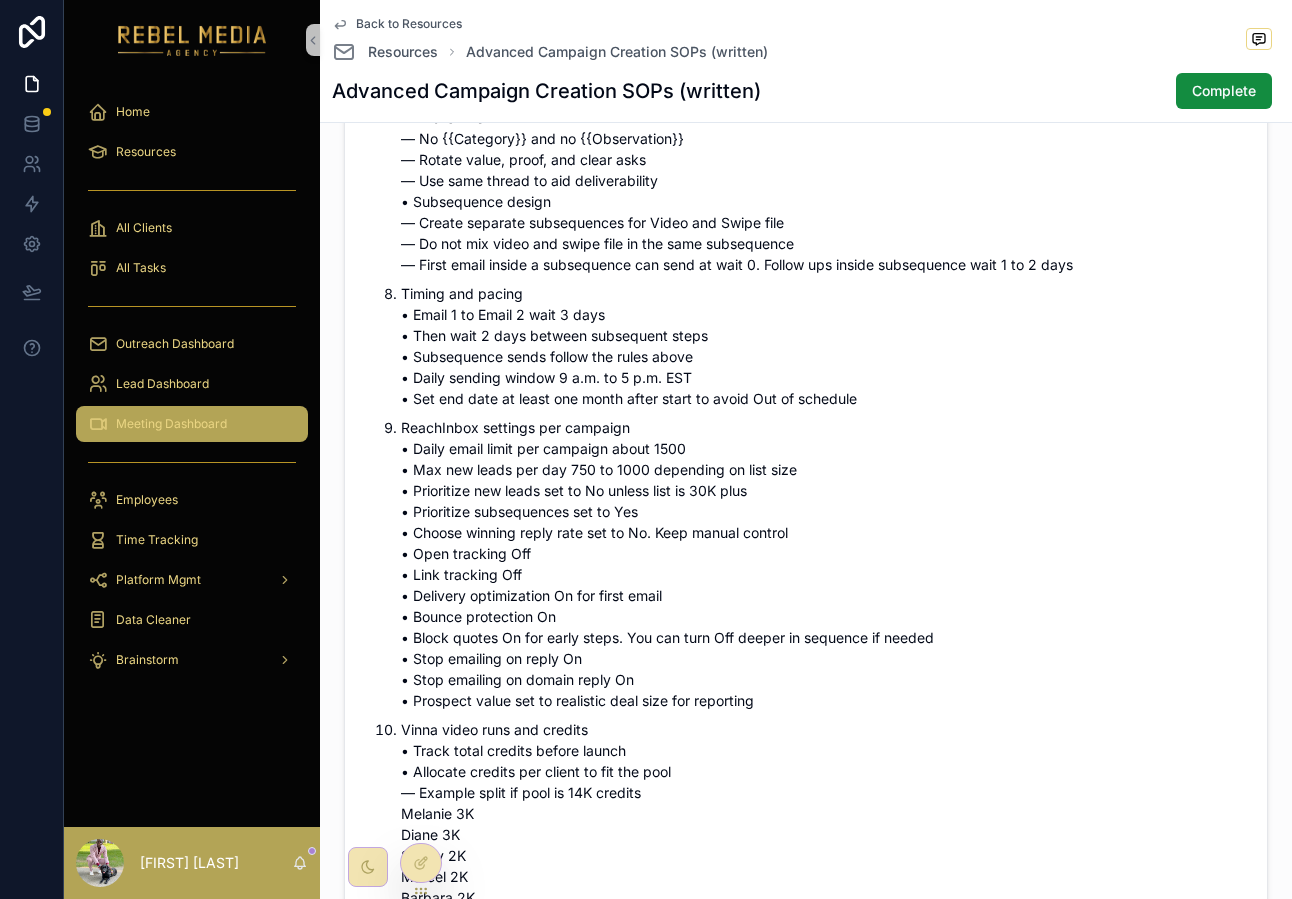 click on "Meeting Dashboard" at bounding box center [171, 424] 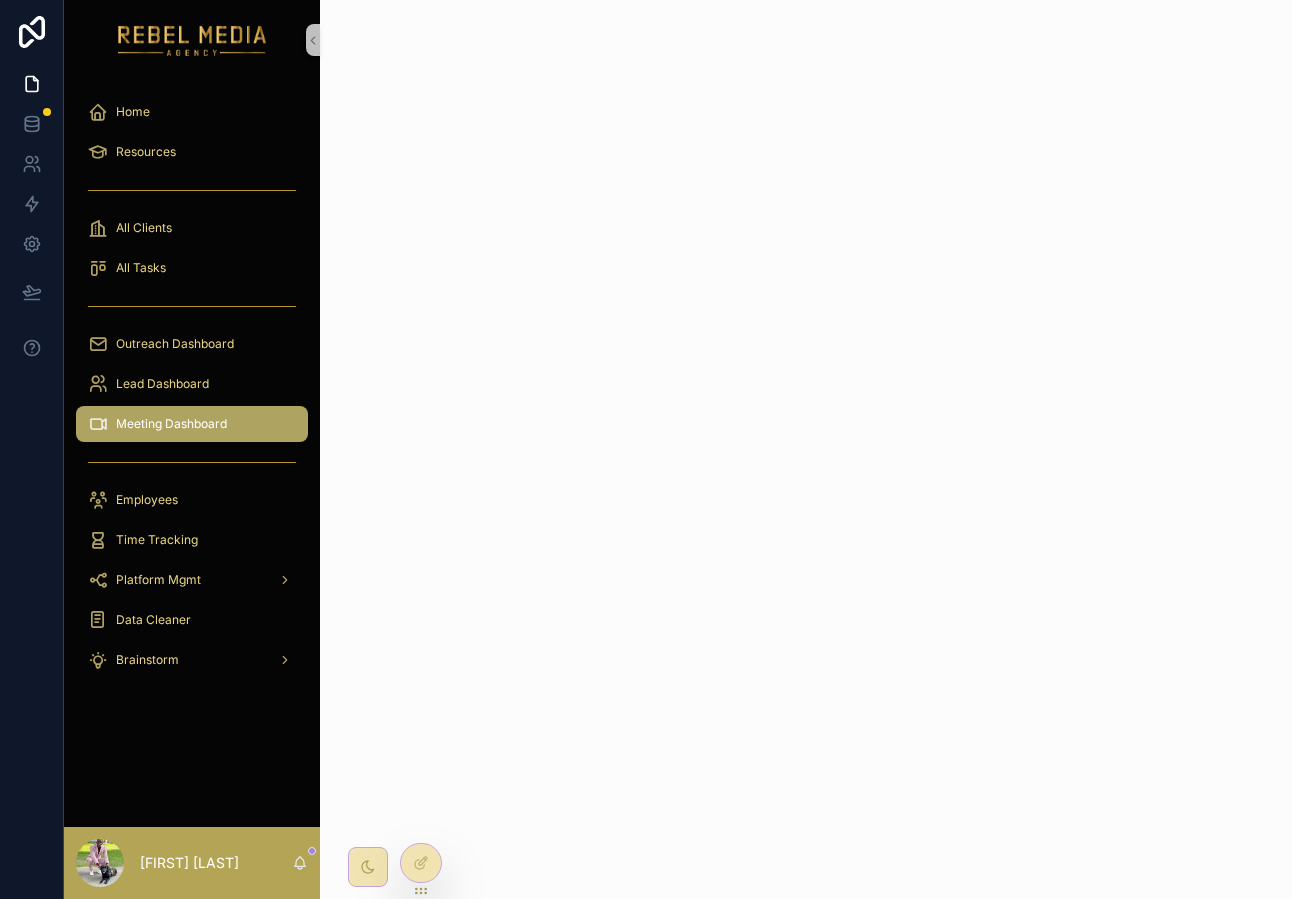 scroll, scrollTop: 0, scrollLeft: 0, axis: both 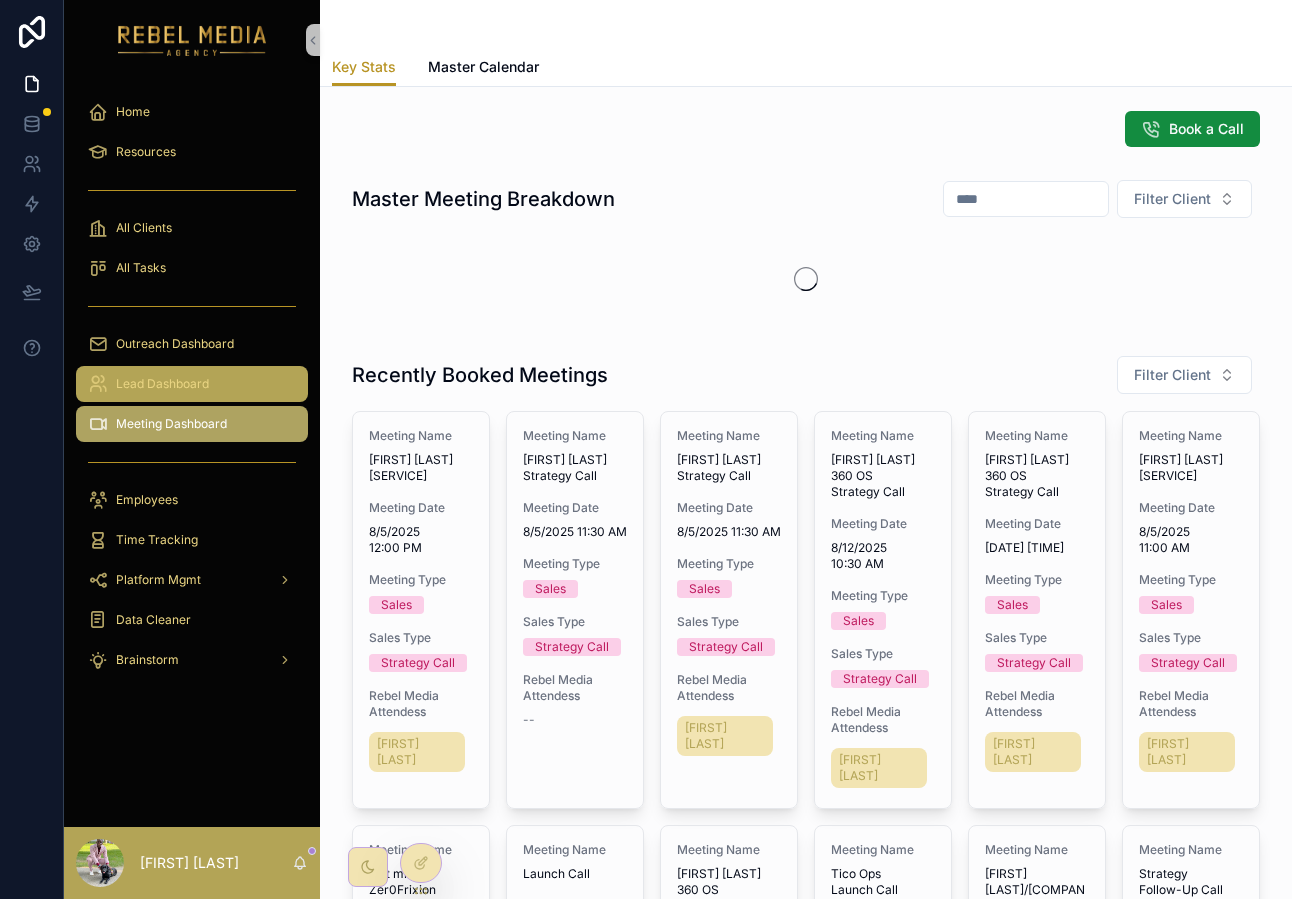 click on "Lead Dashboard" at bounding box center [192, 384] 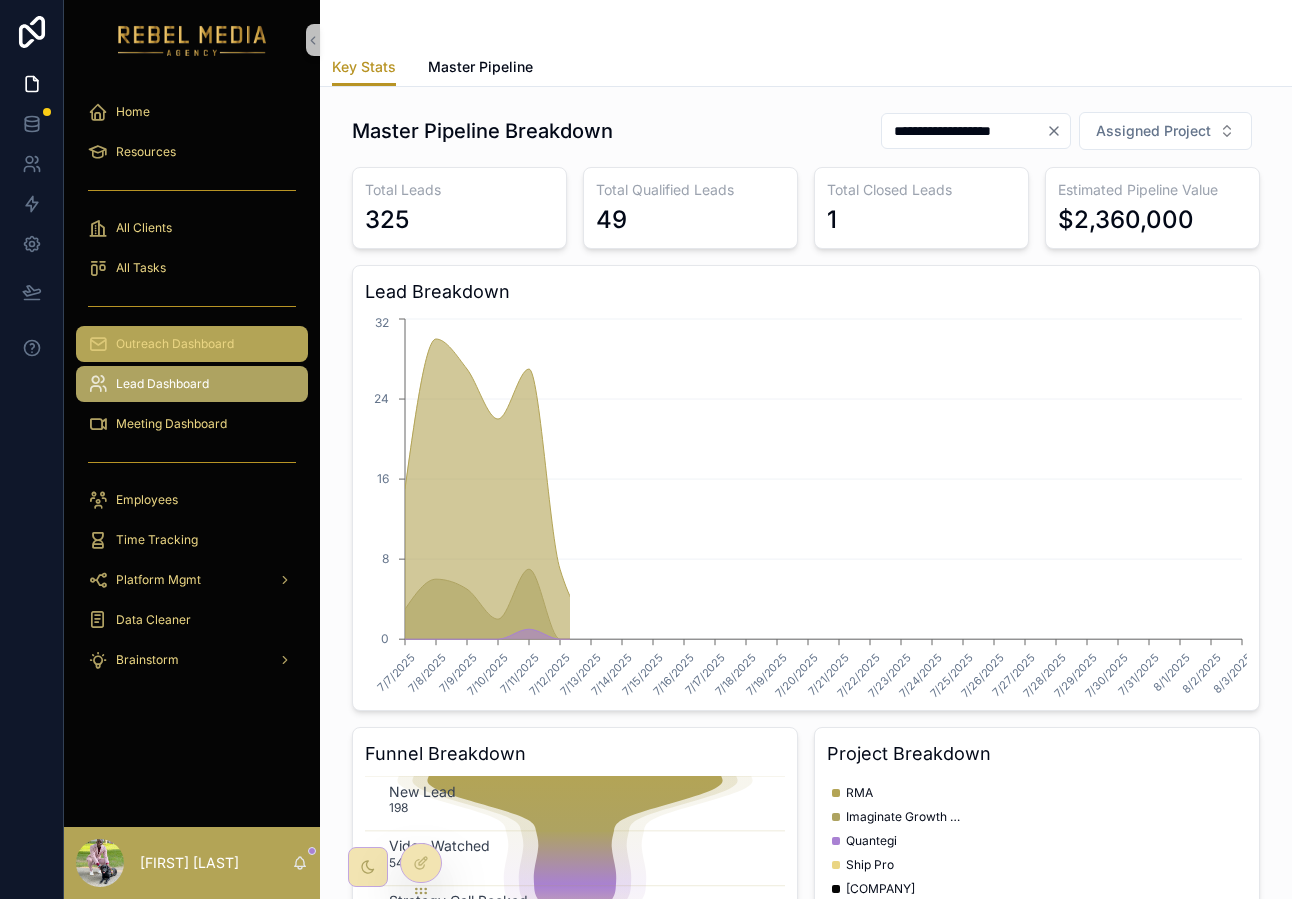 click on "Outreach Dashboard" at bounding box center [192, 344] 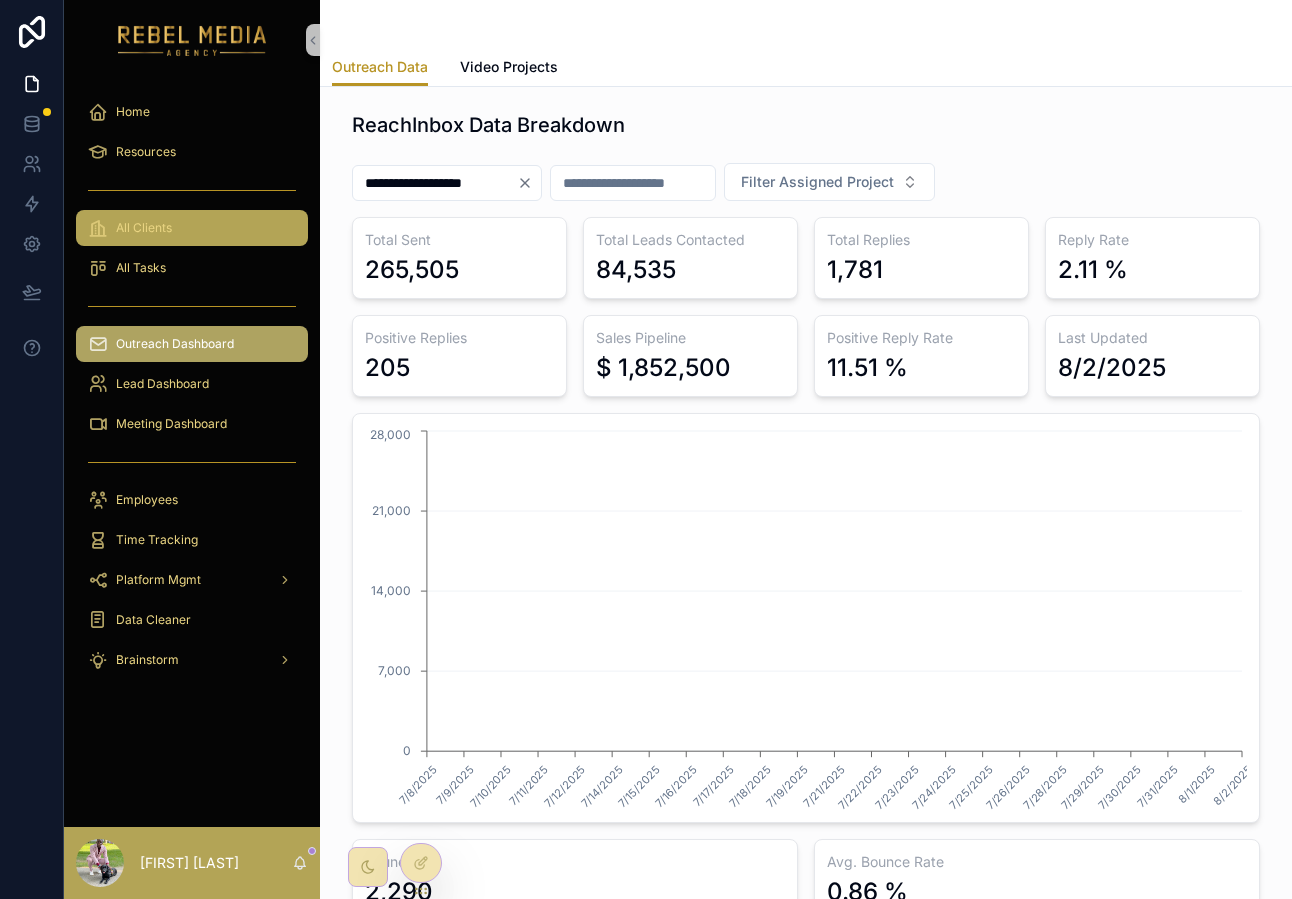 click on "All Clients" at bounding box center [192, 228] 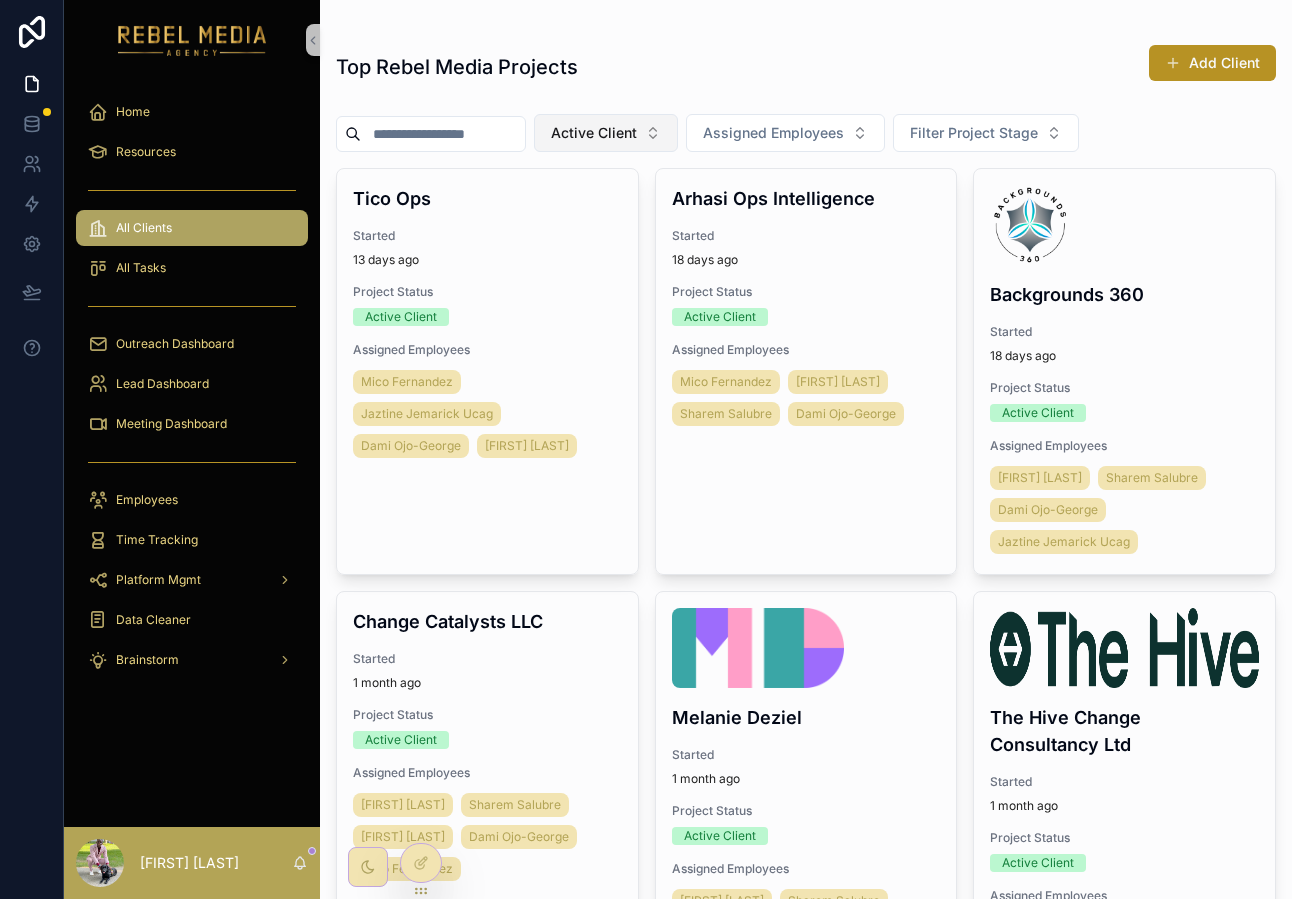 click on "Active Client" at bounding box center (606, 133) 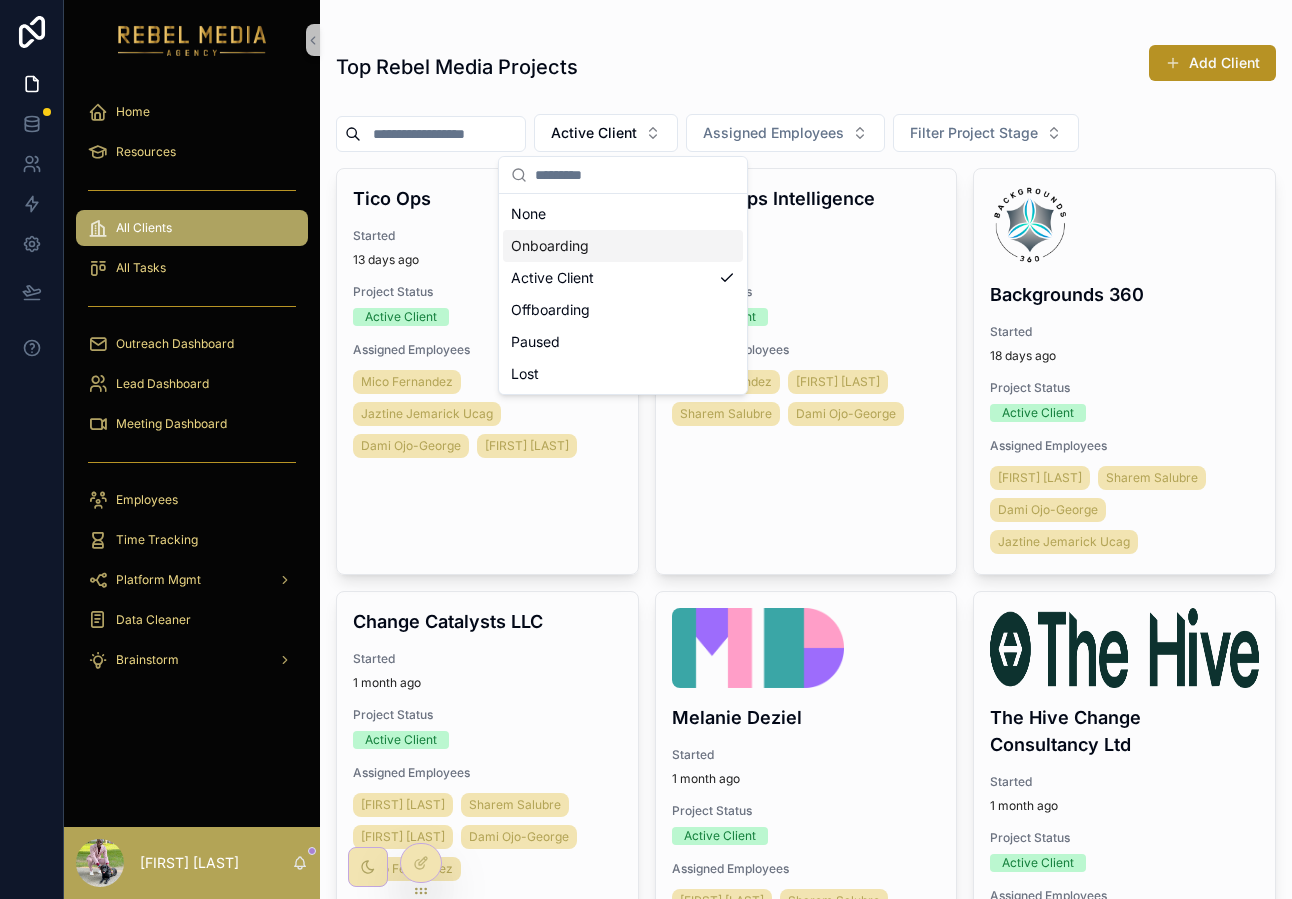 click on "Onboarding" at bounding box center (623, 246) 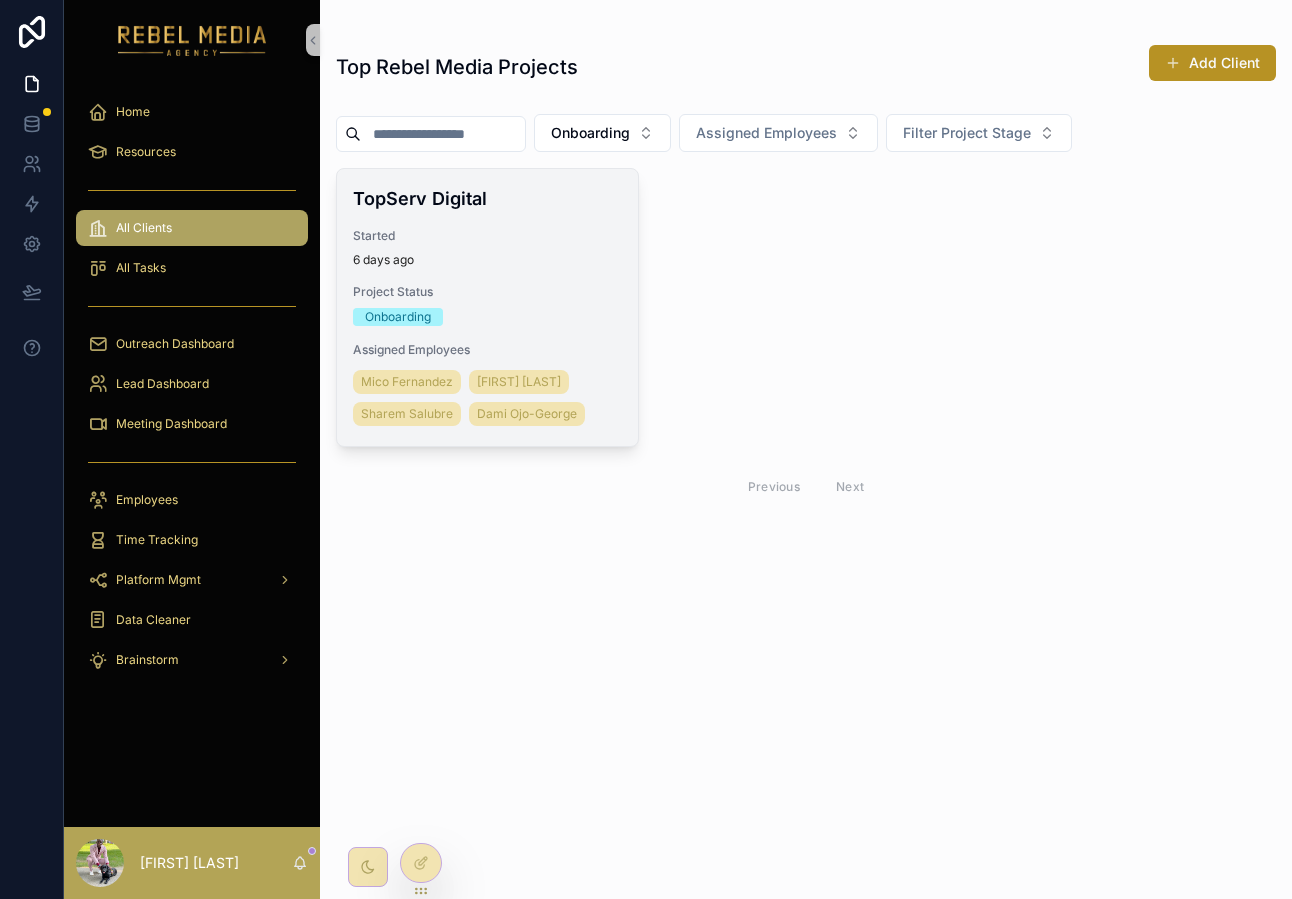 click on "Started" at bounding box center [487, 236] 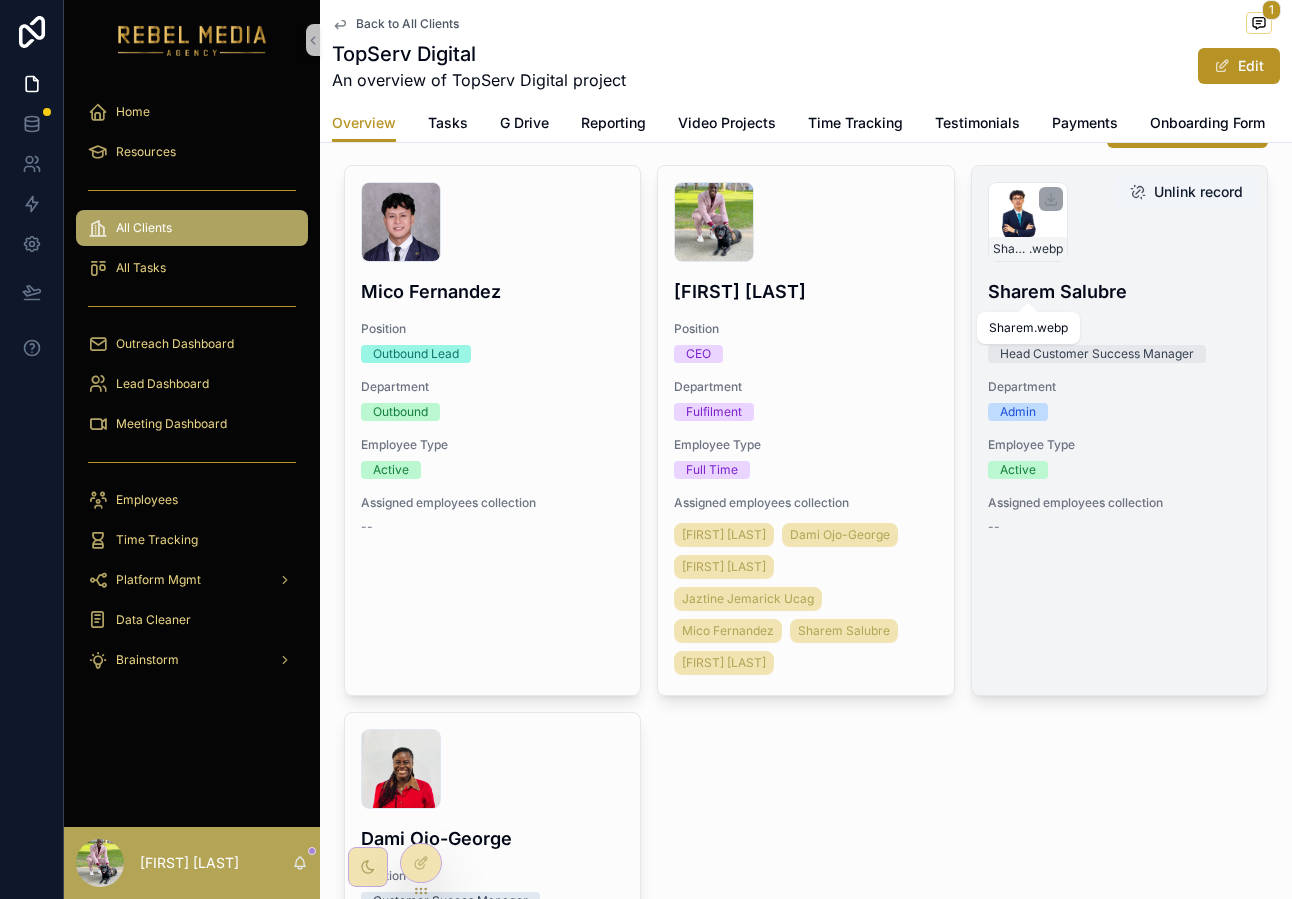 scroll, scrollTop: 411, scrollLeft: 0, axis: vertical 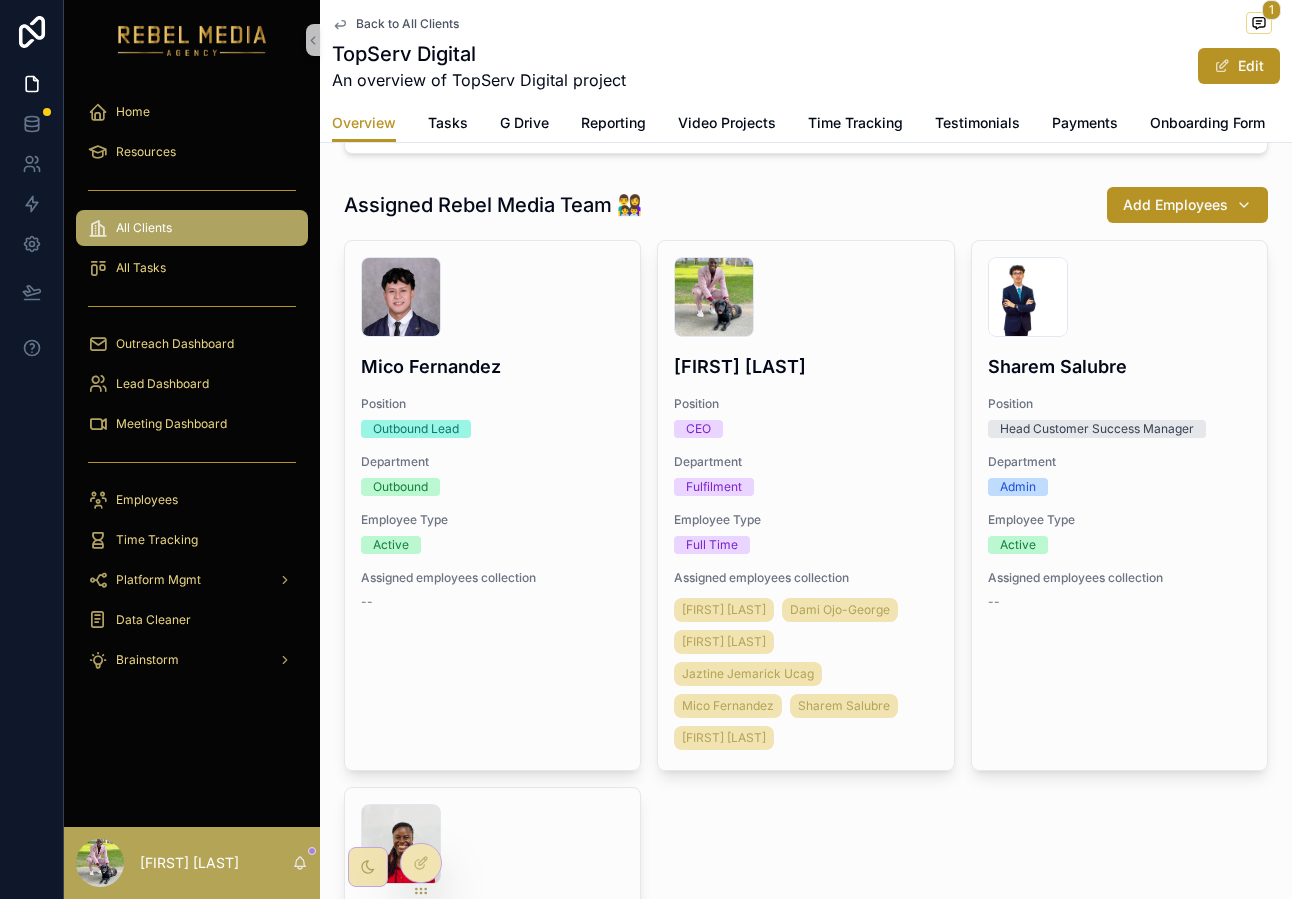 click on "Assign Mailboxes
Phase #1 2 Phase #2 3 Phase #3  4 Phase #4 Cash Collected 💲 $3,750 Start Date 📆 7/29/2025 Project Status 📊 Onboarding Phone Number ([PHONE]) [CITY] Notes 📝 Assigned Rebel Media Team 👨‍👩‍👧‍👦 Add Employees Mico-1 .webp Mico [LAST] Position Outbound Lead Department Outbound Employee Type Active Assigned employees collection -- Unlink record Nahrahel-Louis .jpg Nahrahel [LAST] Position CEO Department Fulfilment Employee Type Full Time Assigned employees collection Jacob Fine Dami Ojo-George Sahil Ghodasara Jaztine Jemarick Ucag Mico [LAST] Sharem Salubre Megan White Unlink record Sharem .webp Sharem Salubre Position Head Customer Success Manager Department Admin Employee Type Active Assigned employees collection -- Unlink record IMG-20250613-WA0077 .jpg Dami Ojo-George Position Customer Succes Manager Department Client Success Employee Type Full Time Assigned employees collection -- Unlink record Previous Next TopServ Digital Internal Team New Contact Table -- Email Next" at bounding box center [806, 683] 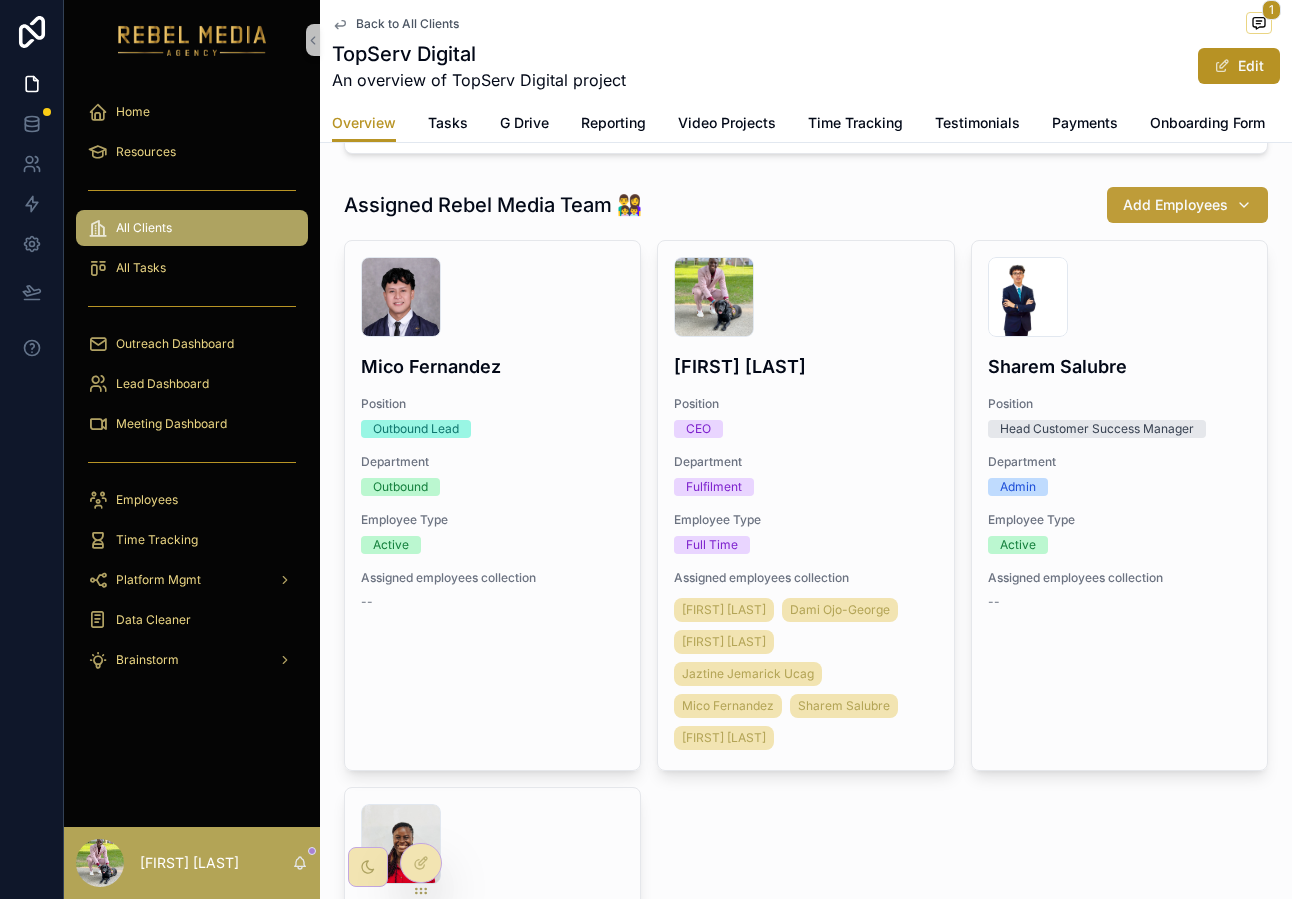 click on "Add Employees" at bounding box center [1175, 205] 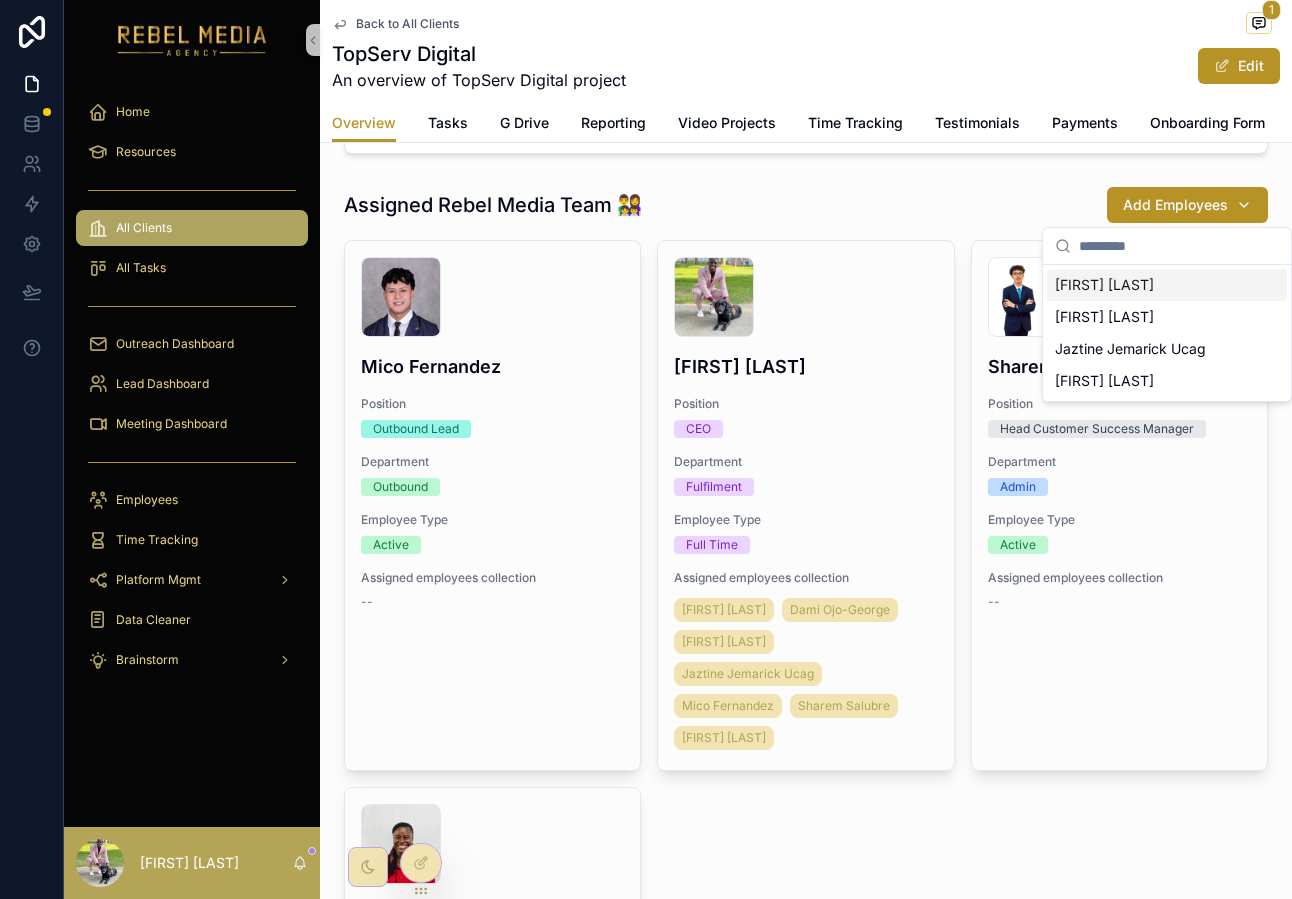 click on "[FIRST] [LAST]" at bounding box center [1104, 285] 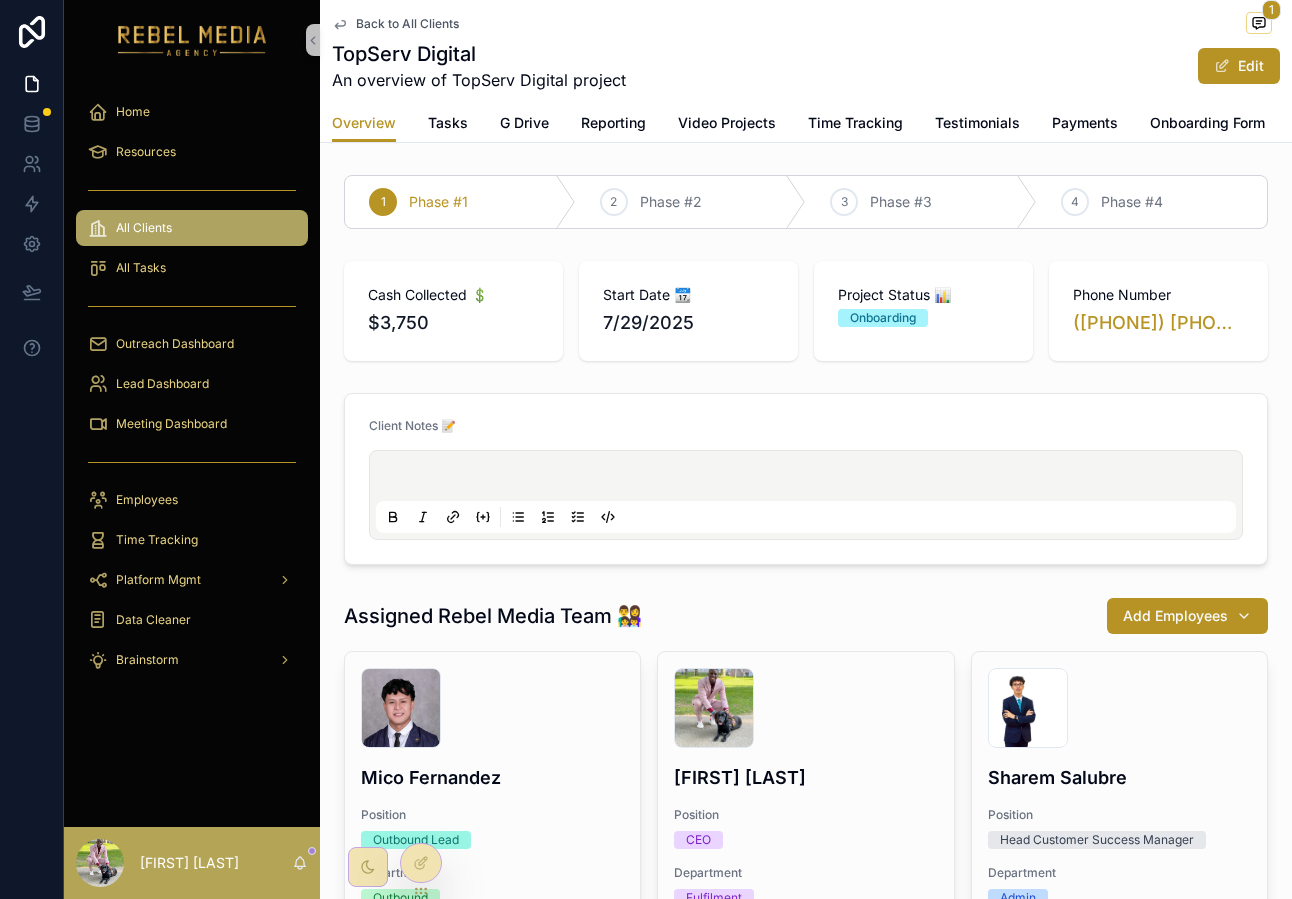 scroll, scrollTop: 1251, scrollLeft: 0, axis: vertical 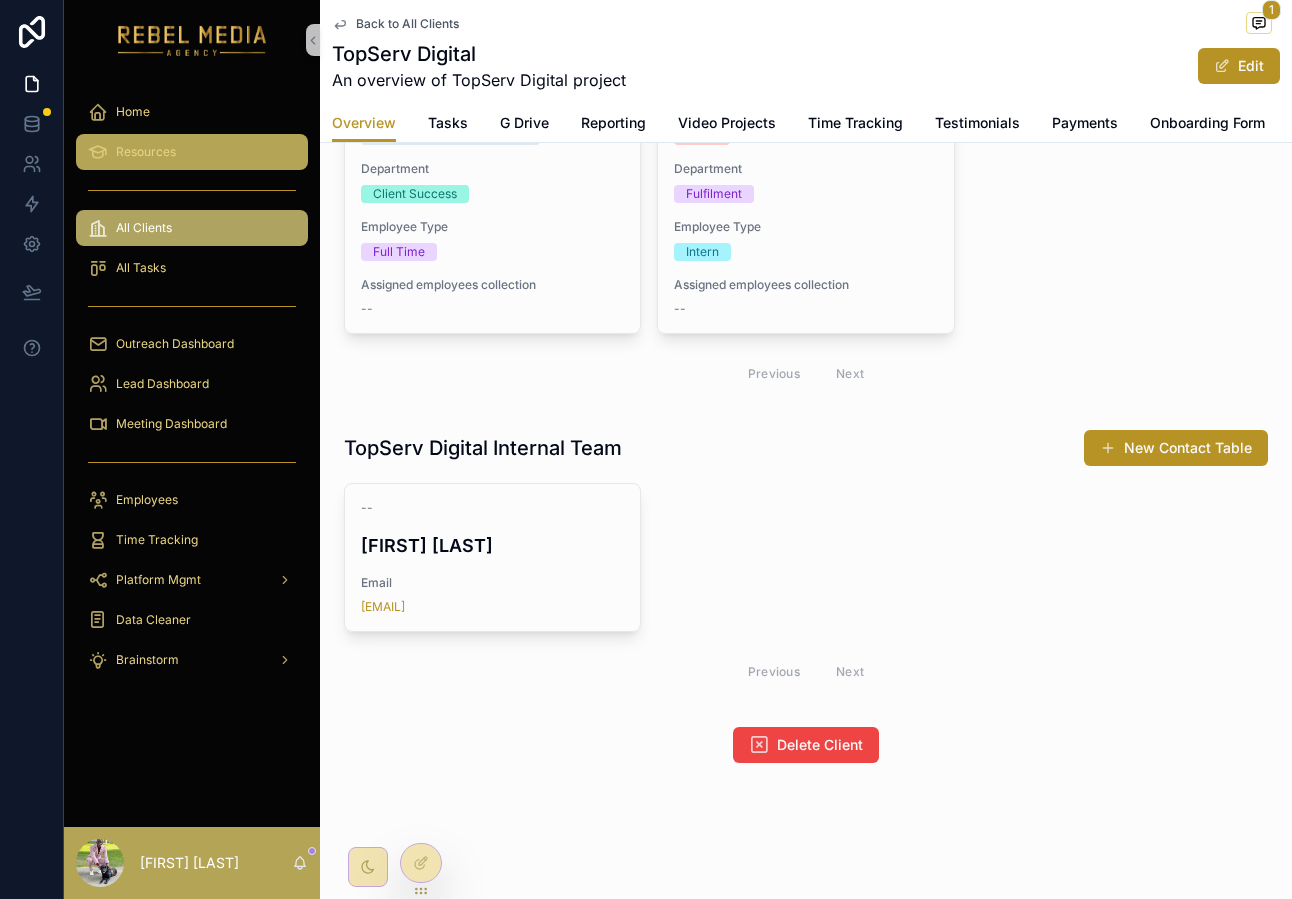 click on "Resources" at bounding box center [146, 152] 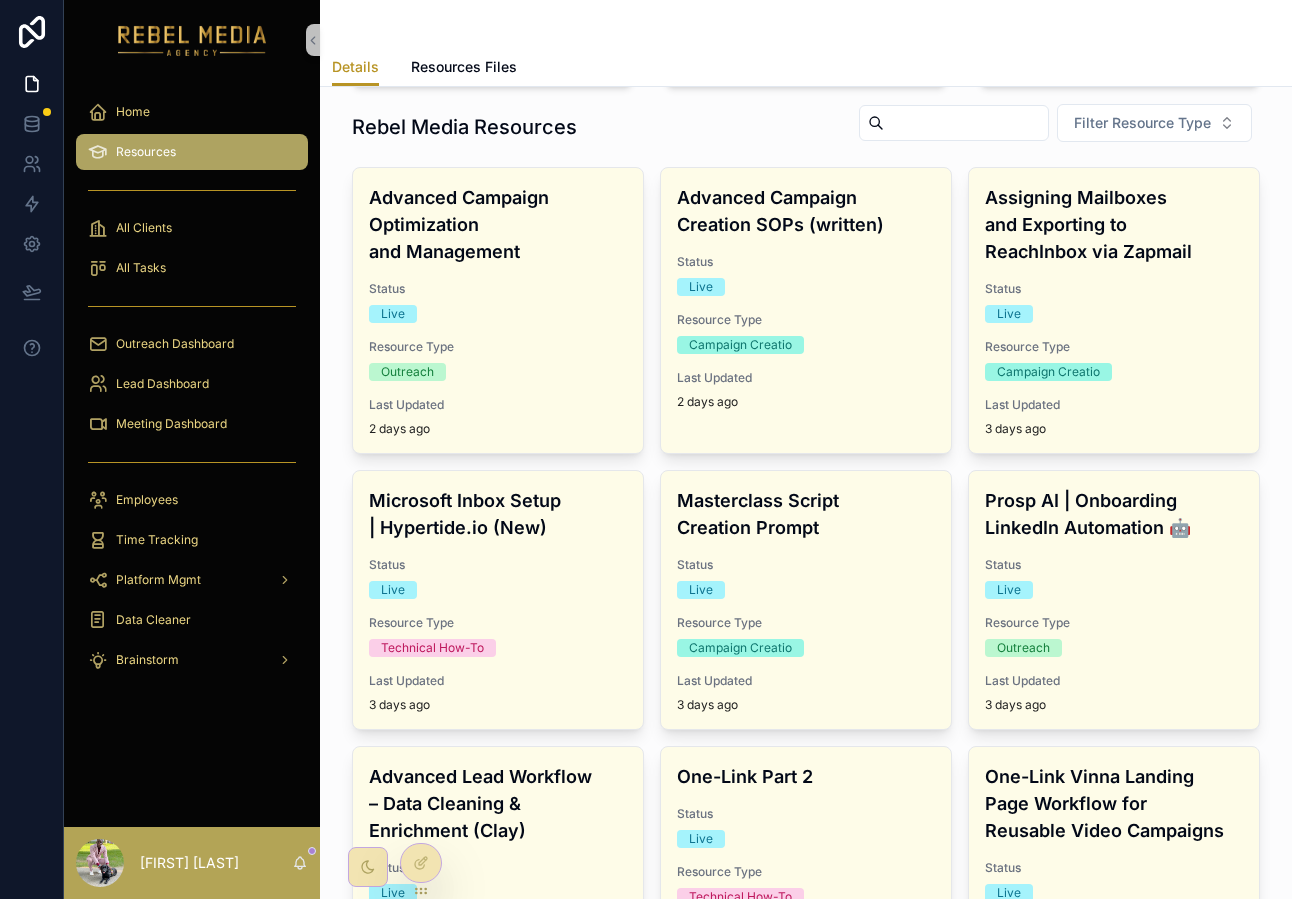 scroll, scrollTop: 248, scrollLeft: 0, axis: vertical 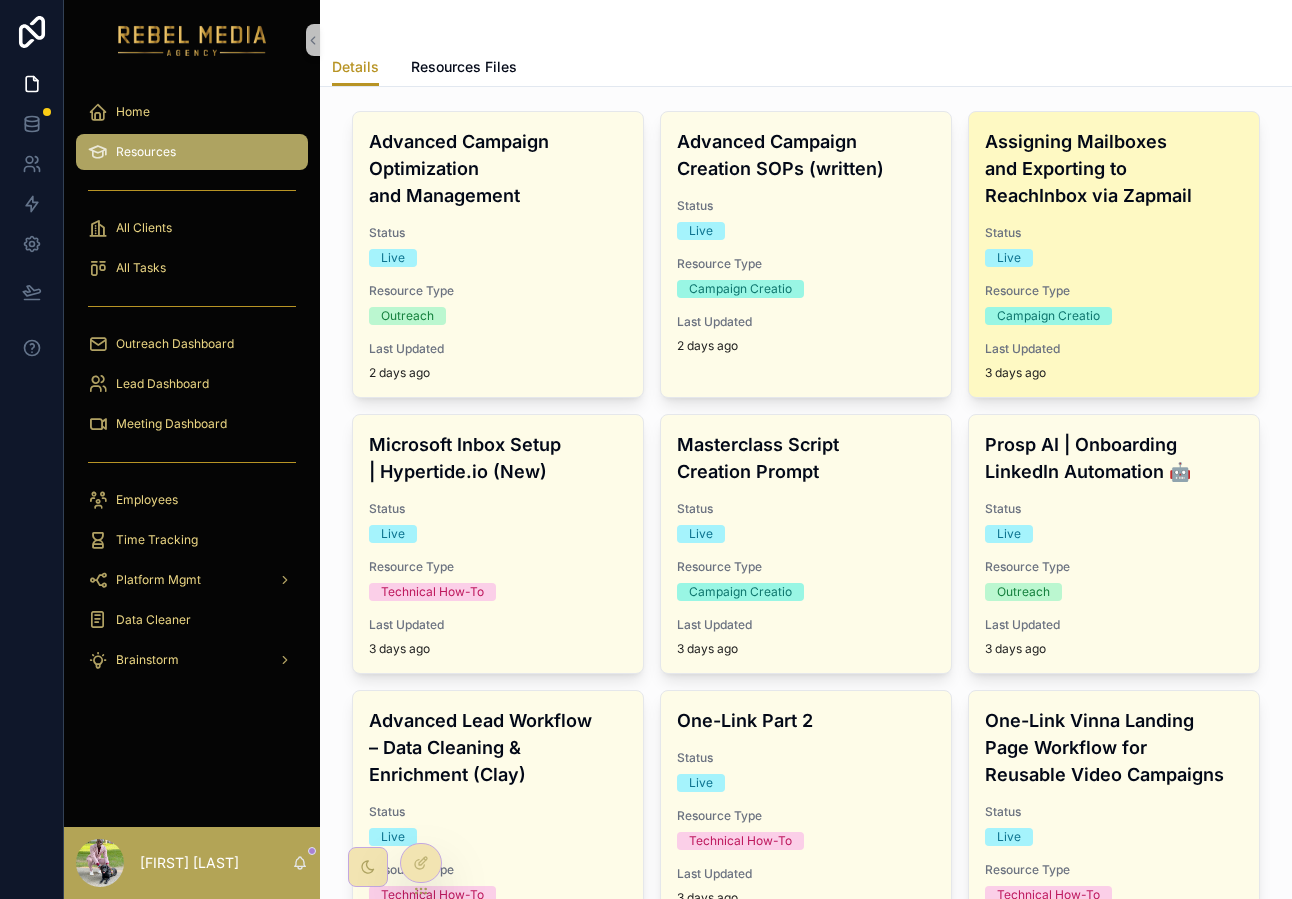 click on "Live" at bounding box center [1114, 258] 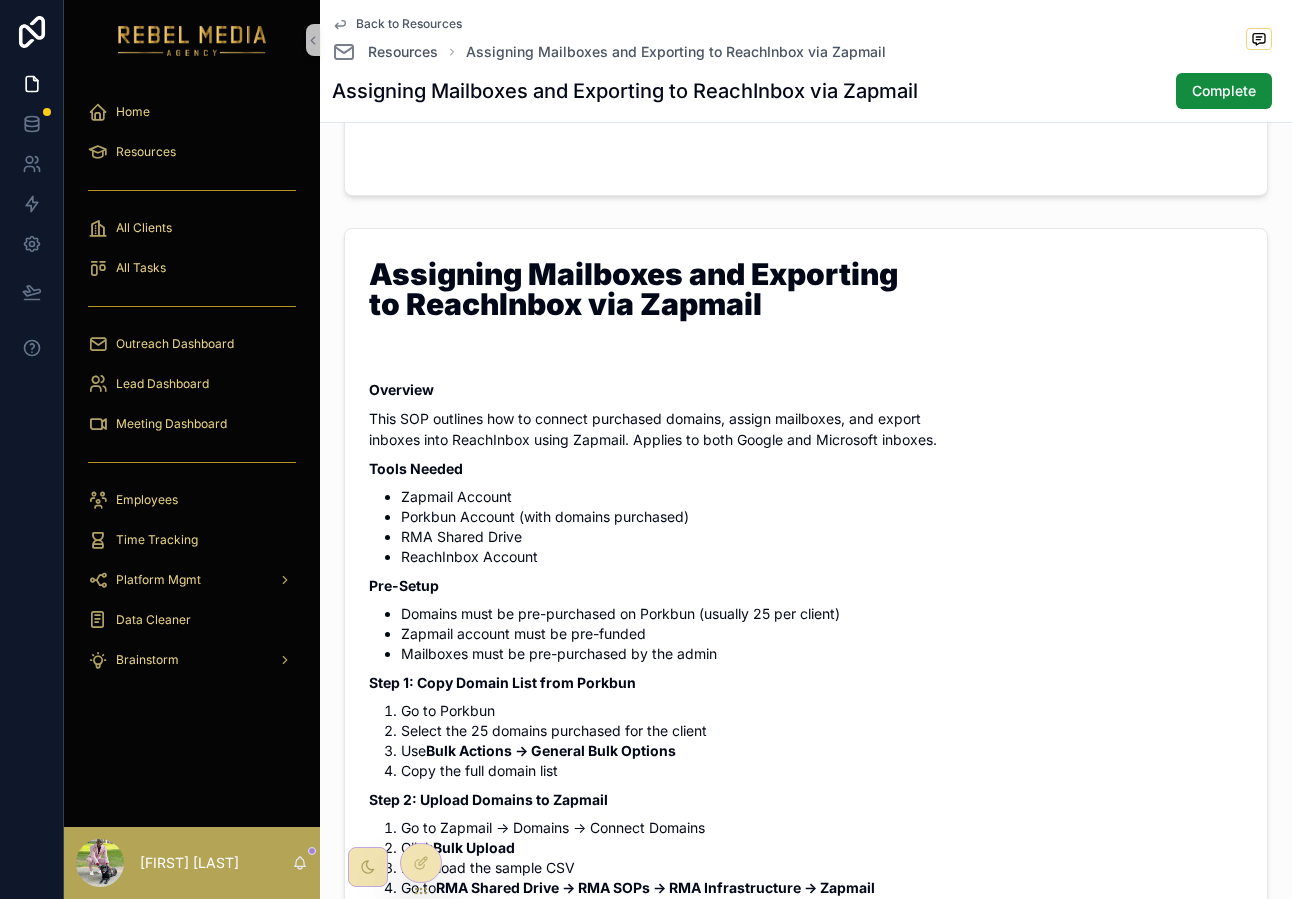 scroll, scrollTop: 652, scrollLeft: 0, axis: vertical 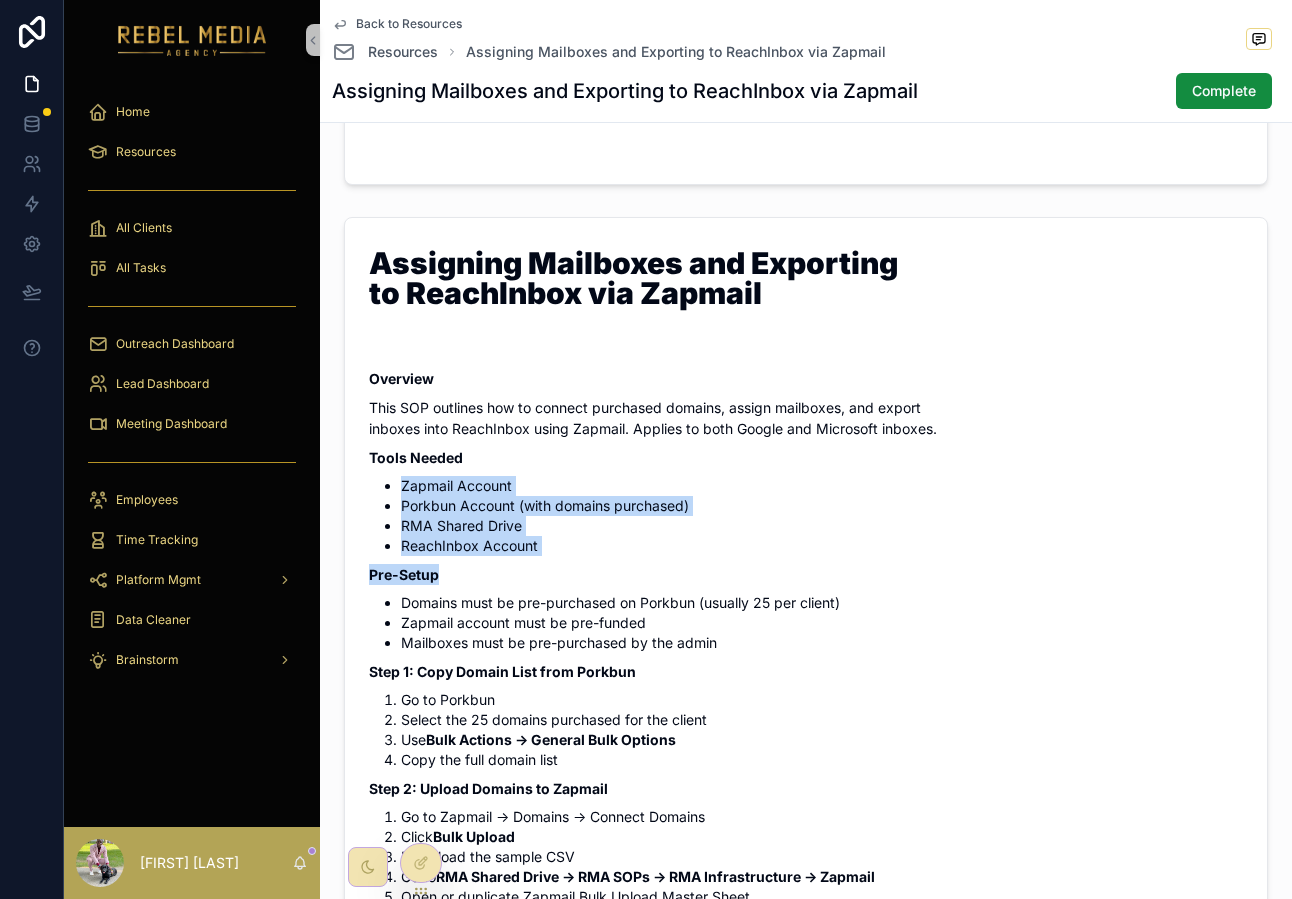 drag, startPoint x: 401, startPoint y: 491, endPoint x: 485, endPoint y: 568, distance: 113.951744 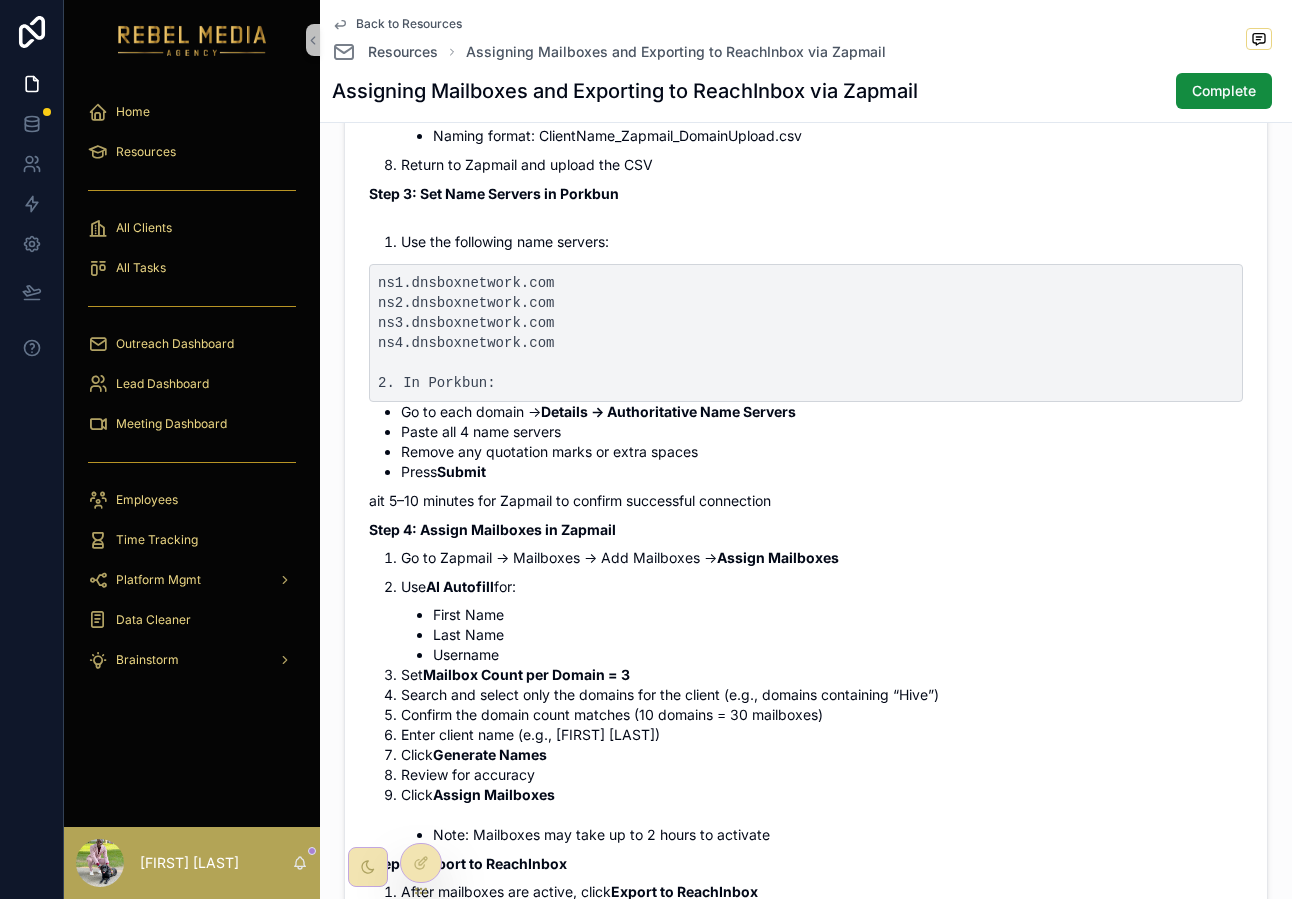 scroll, scrollTop: 1525, scrollLeft: 0, axis: vertical 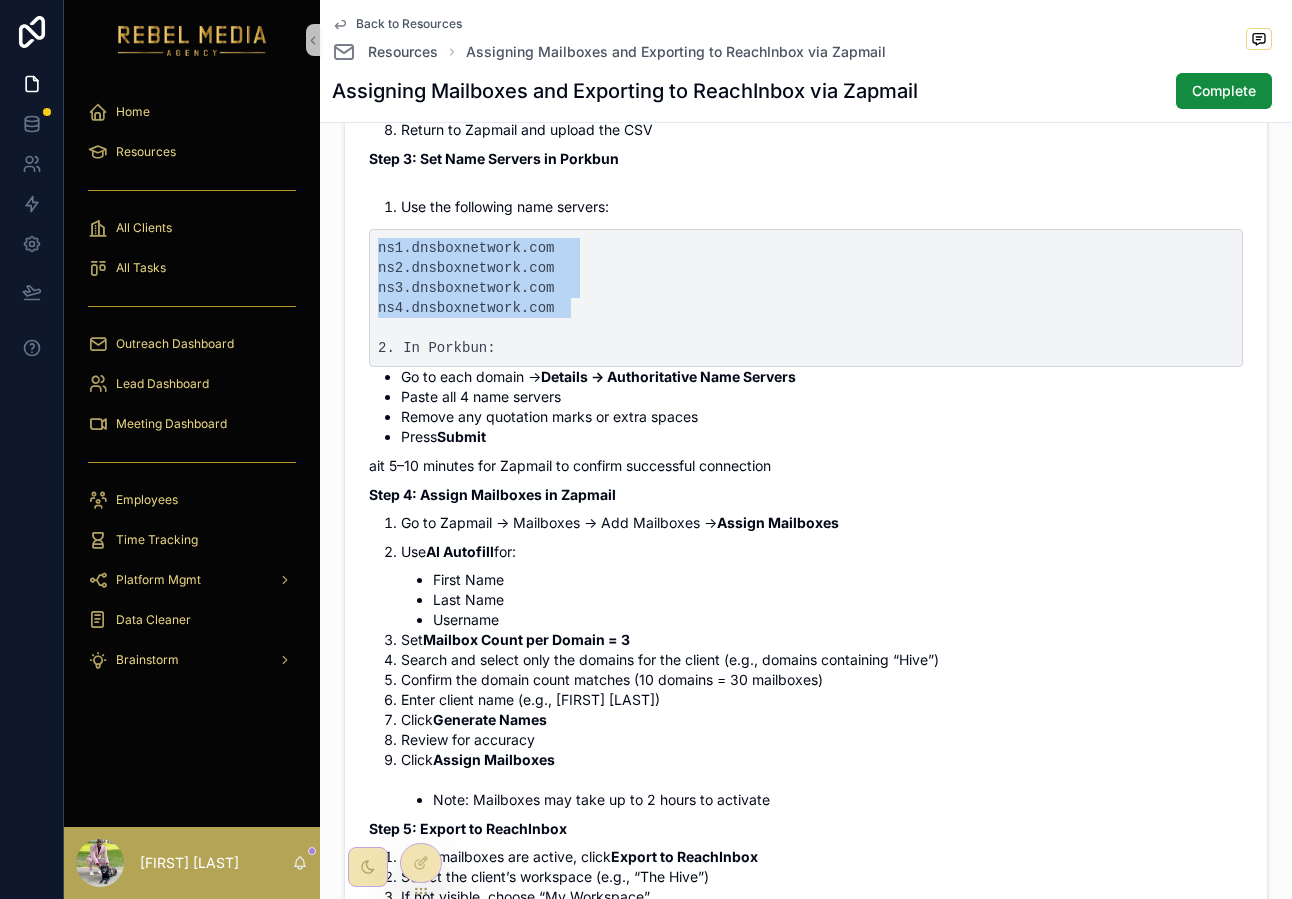 drag, startPoint x: 600, startPoint y: 313, endPoint x: 356, endPoint y: 241, distance: 254.40126 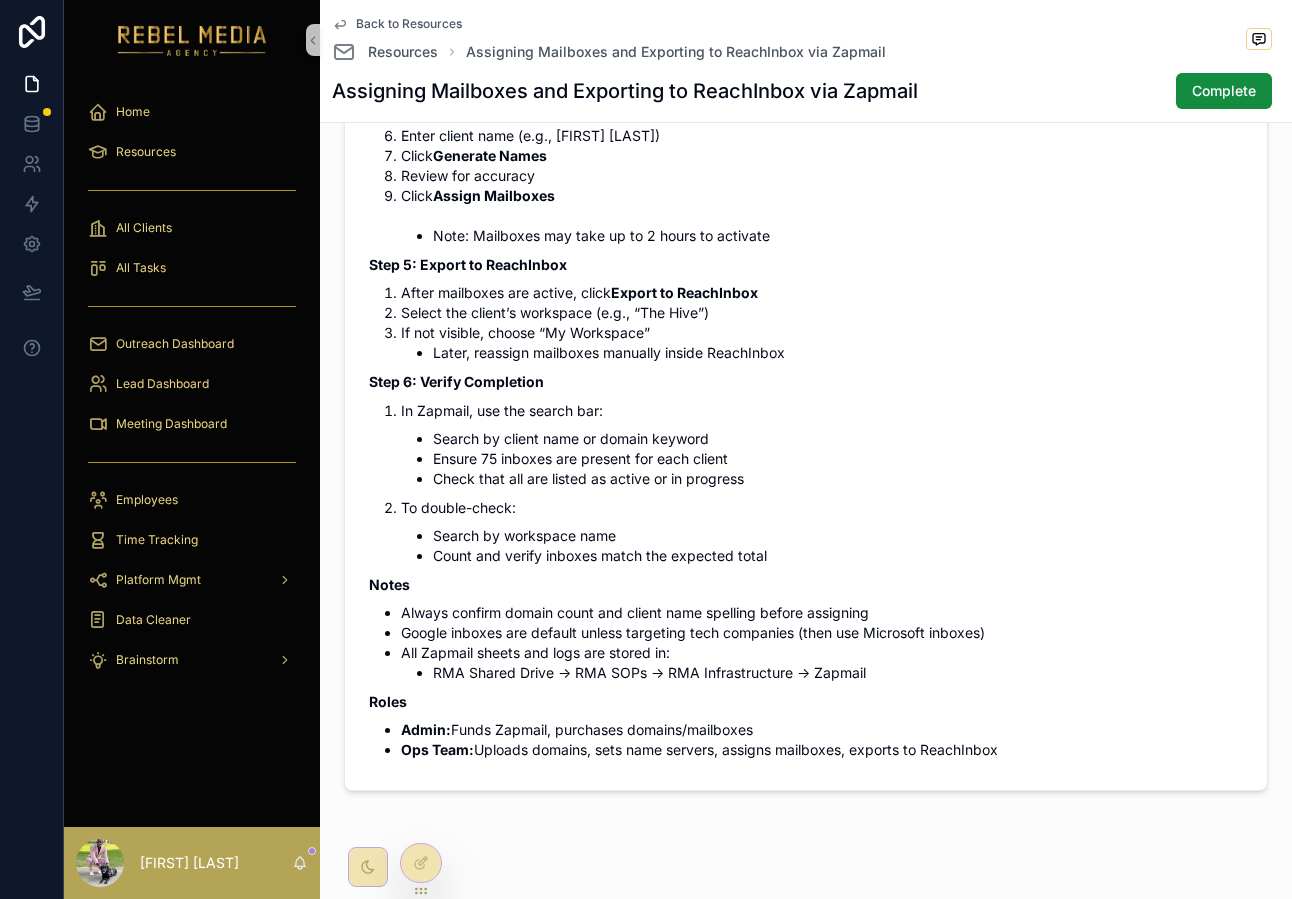 scroll, scrollTop: 2120, scrollLeft: 0, axis: vertical 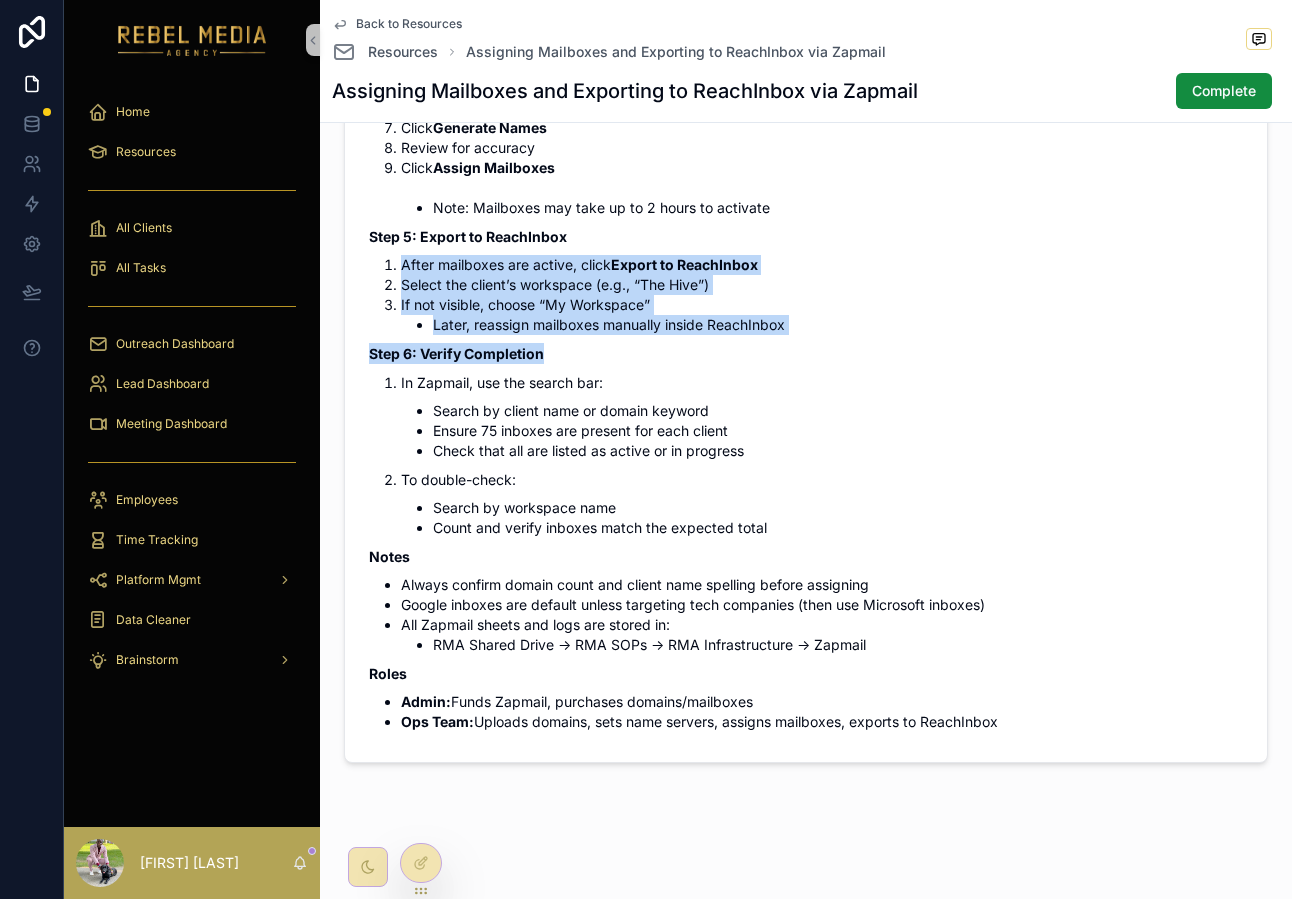 drag, startPoint x: 386, startPoint y: 243, endPoint x: 754, endPoint y: 374, distance: 390.6213 